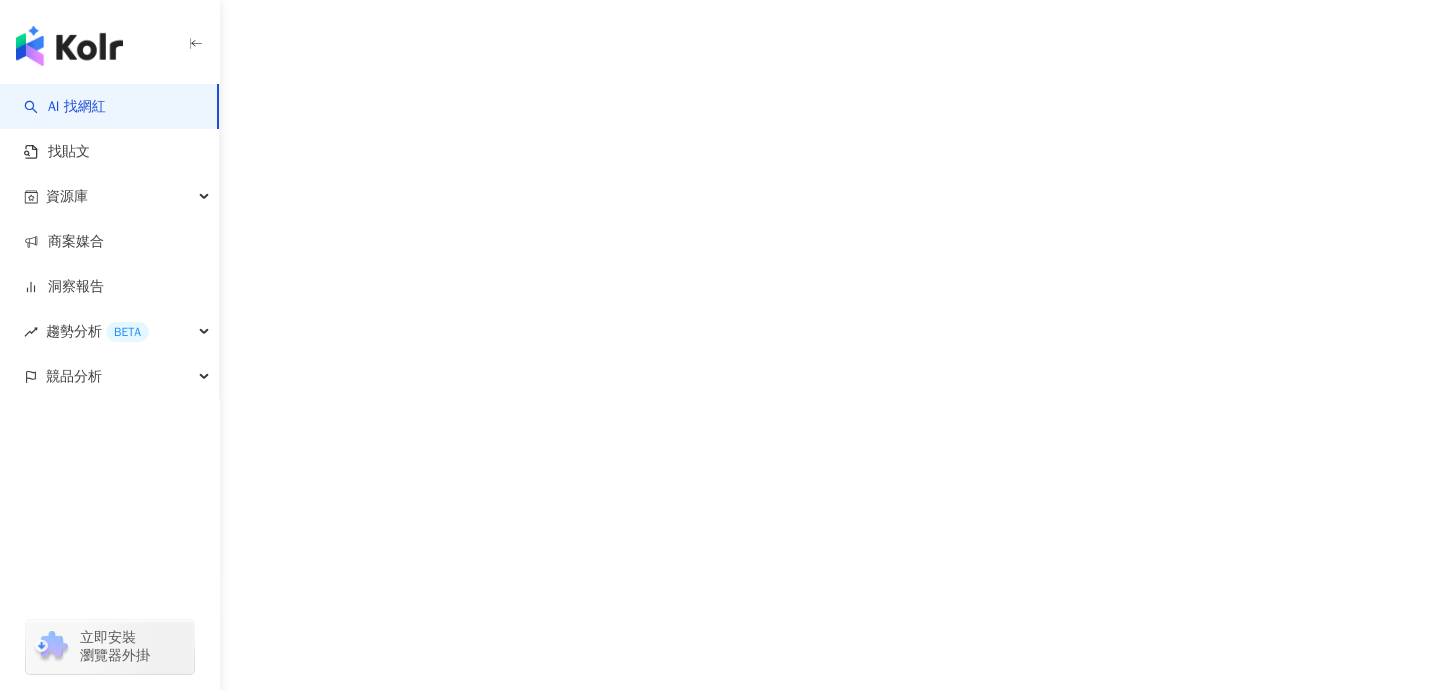 scroll, scrollTop: 0, scrollLeft: 0, axis: both 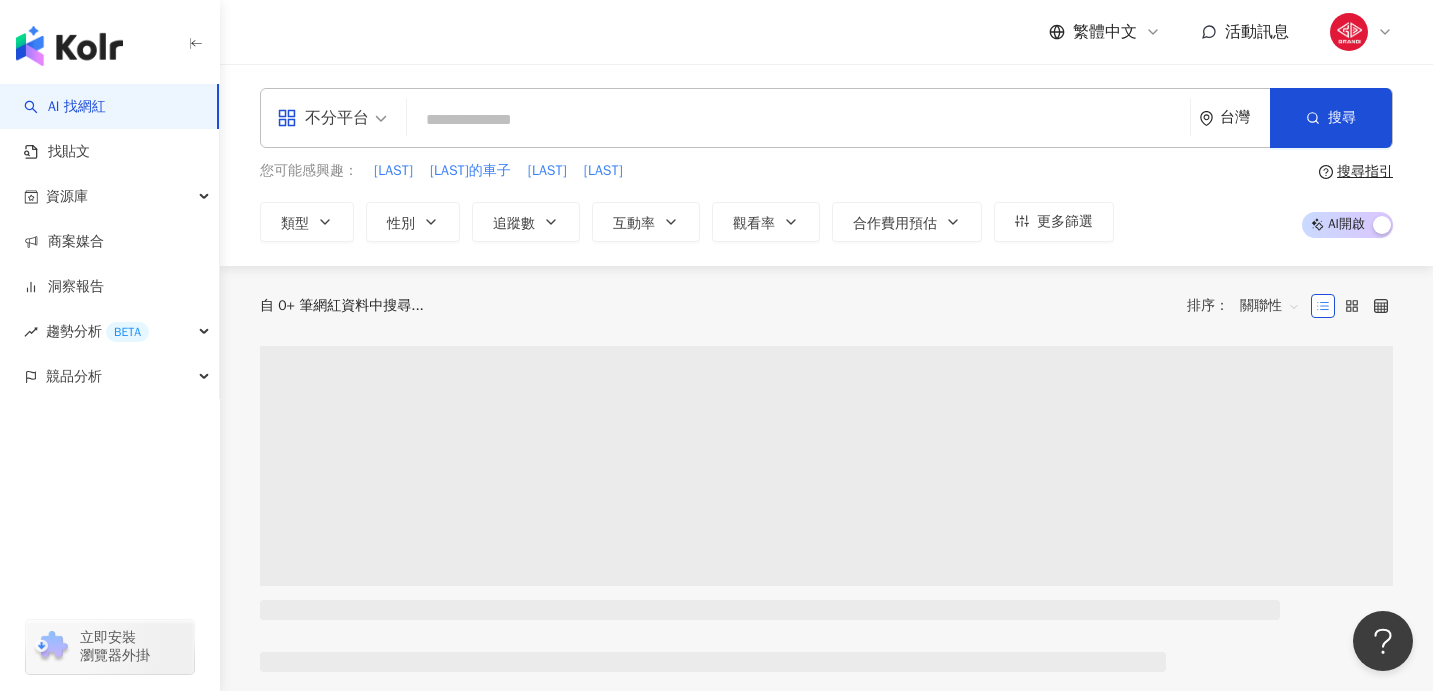 click on "不分平台 台灣 搜尋" at bounding box center [826, 118] 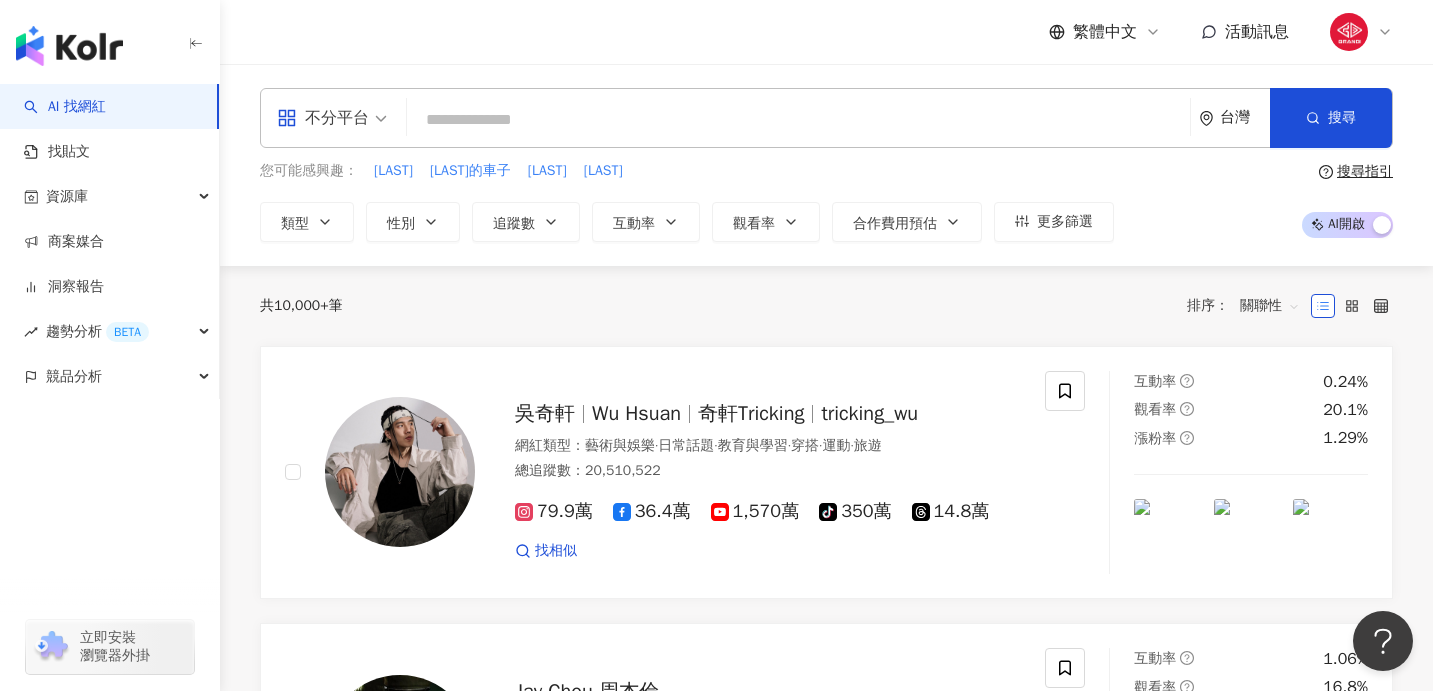 click at bounding box center [798, 120] 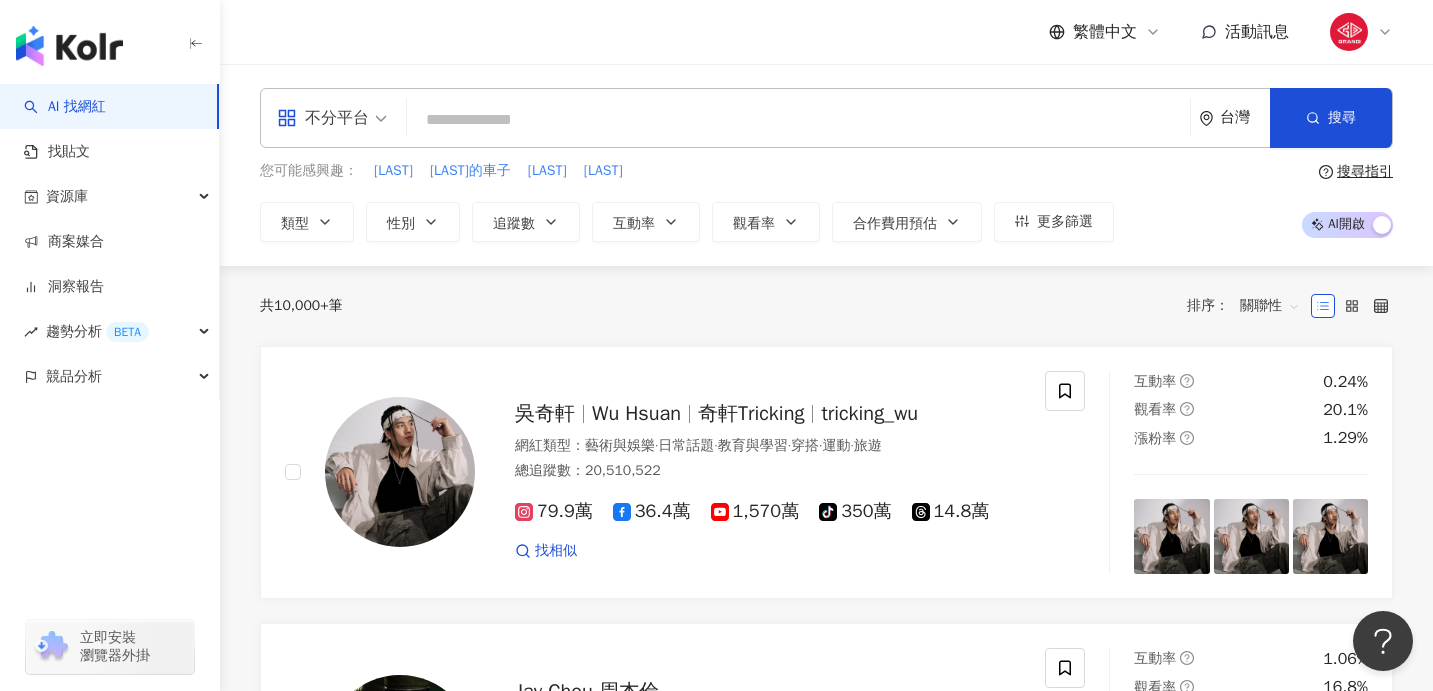 paste on "****" 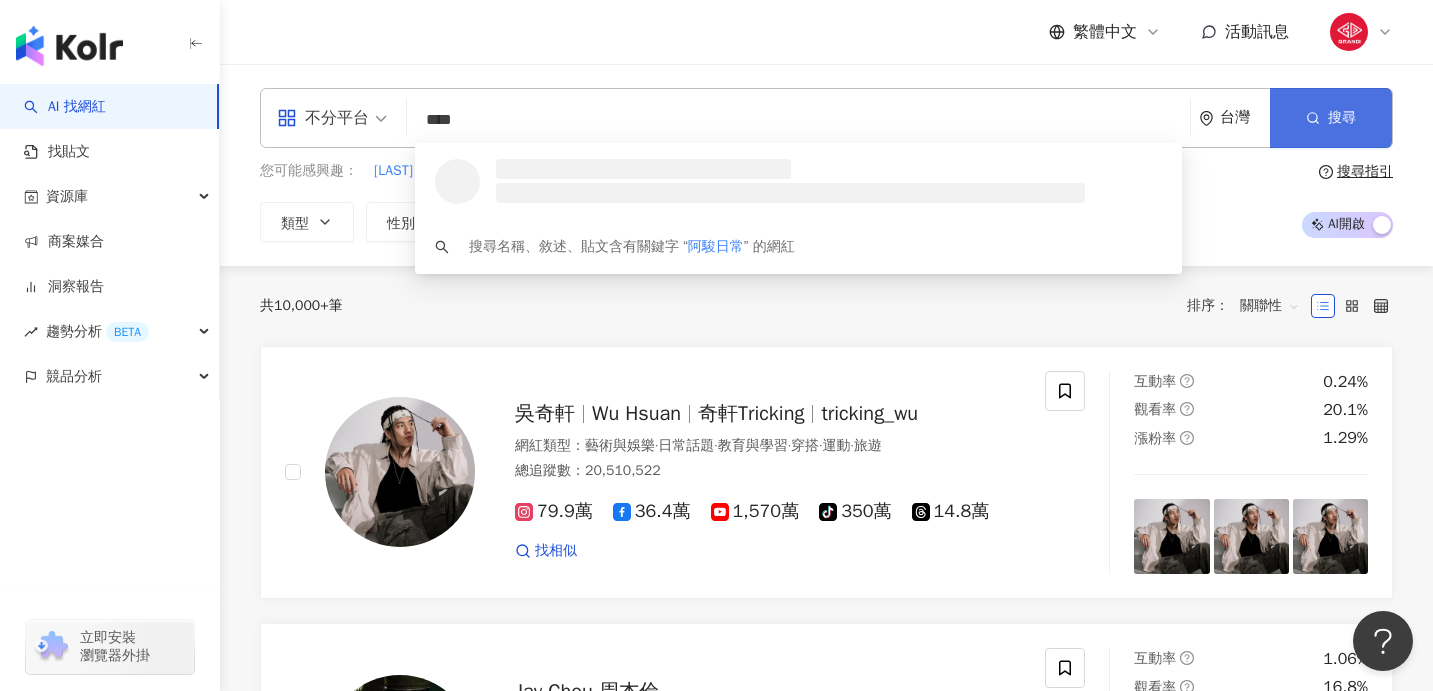 type on "****" 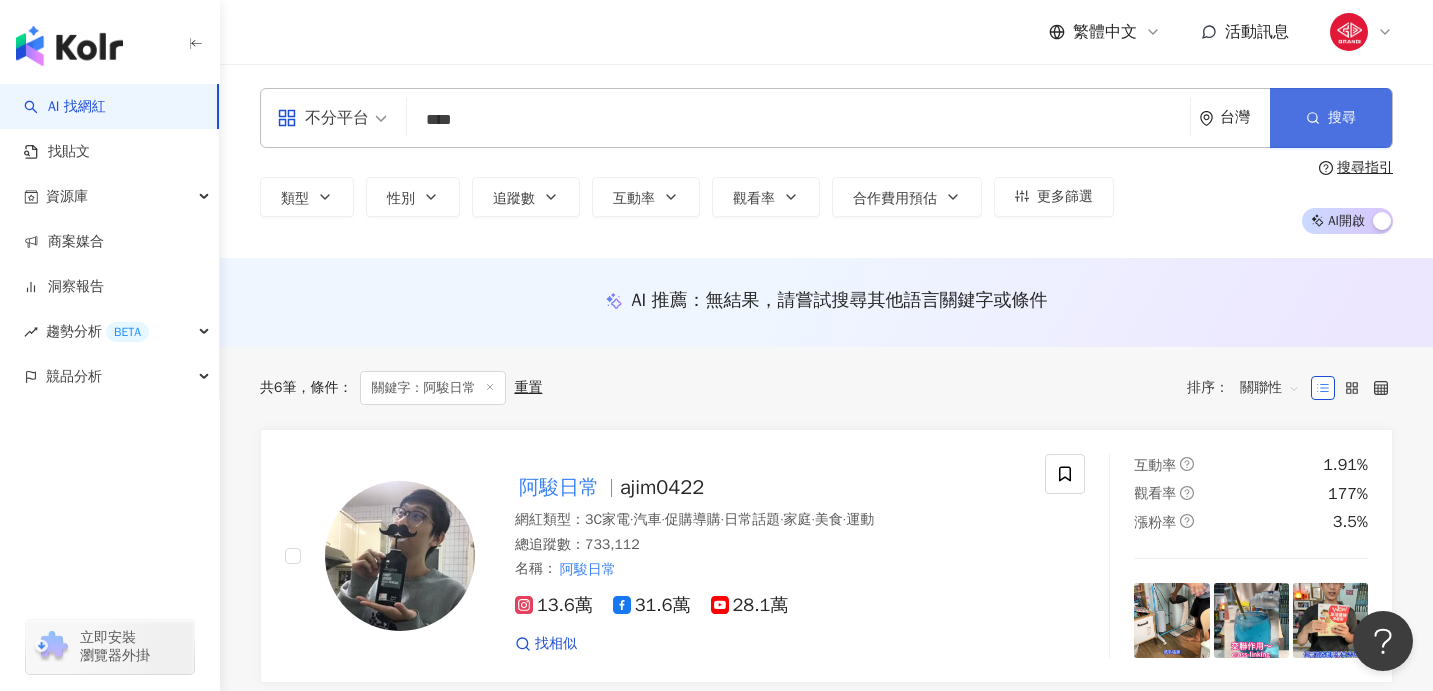 click 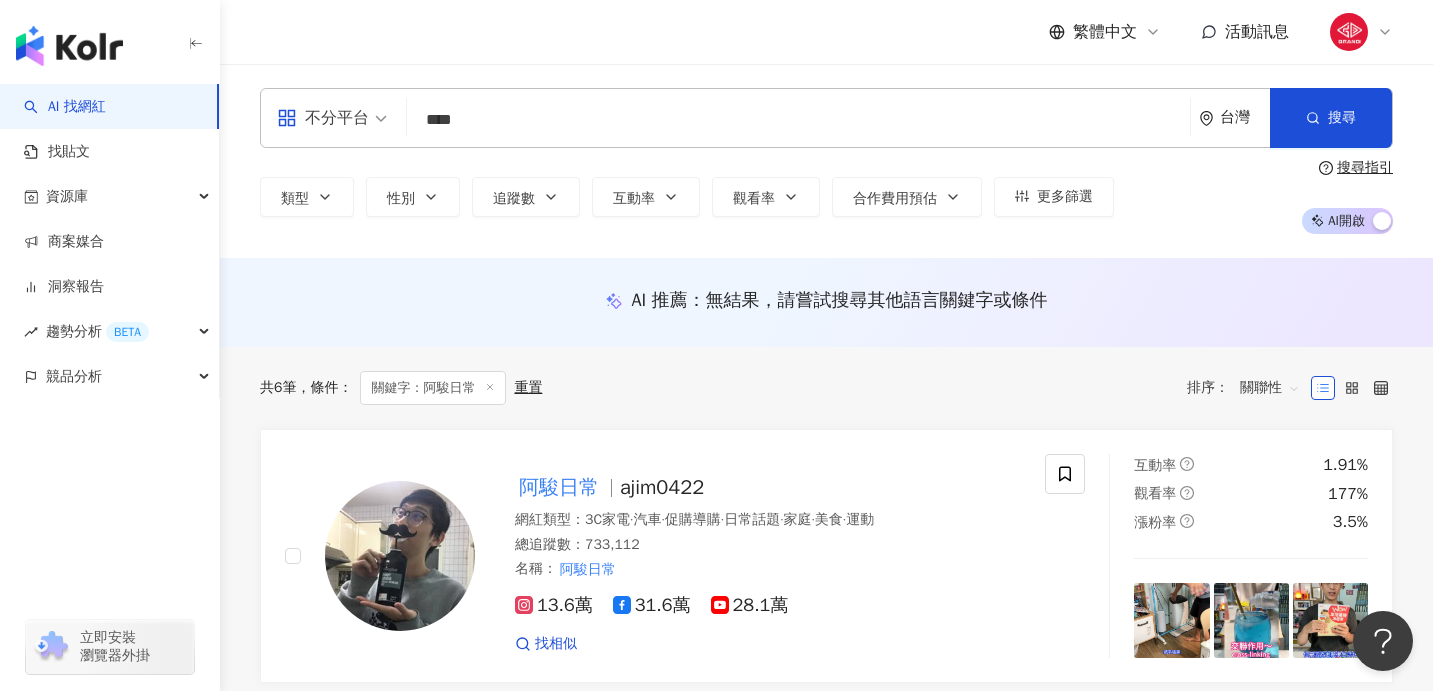 click on "****" at bounding box center [798, 120] 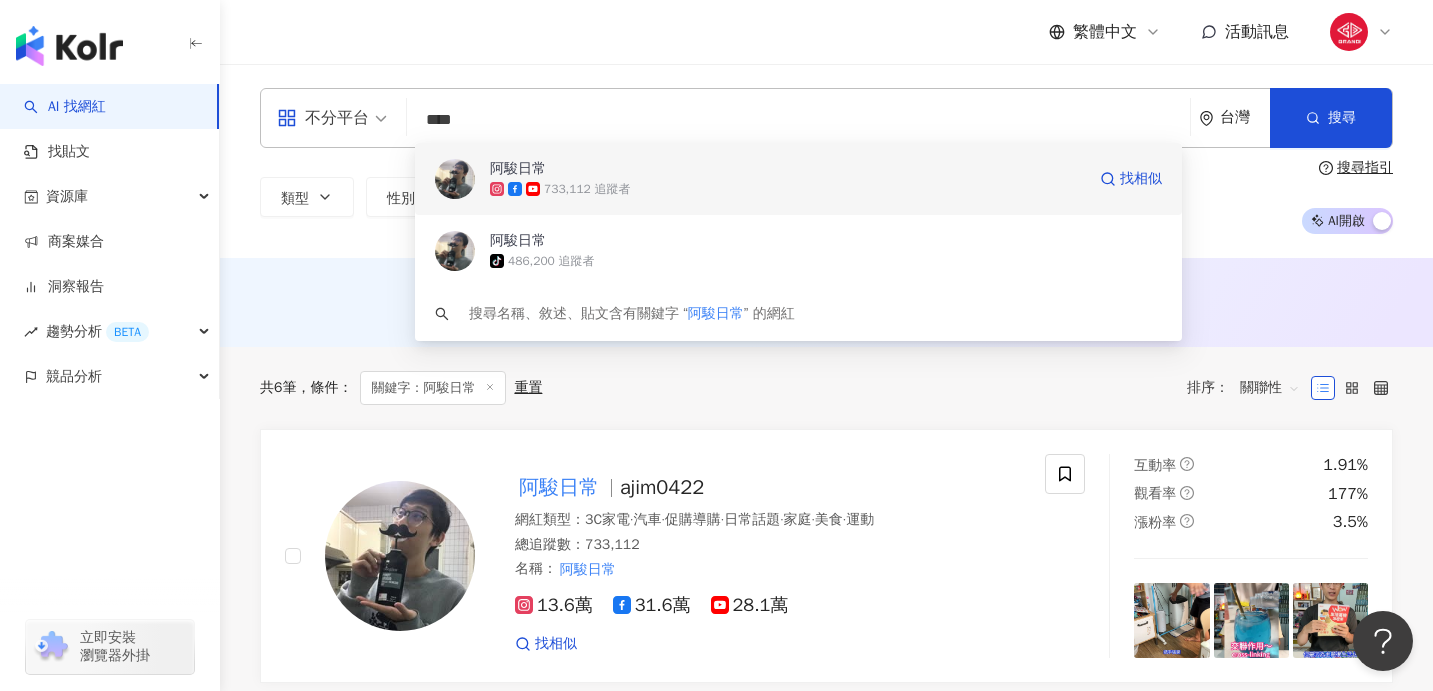 click 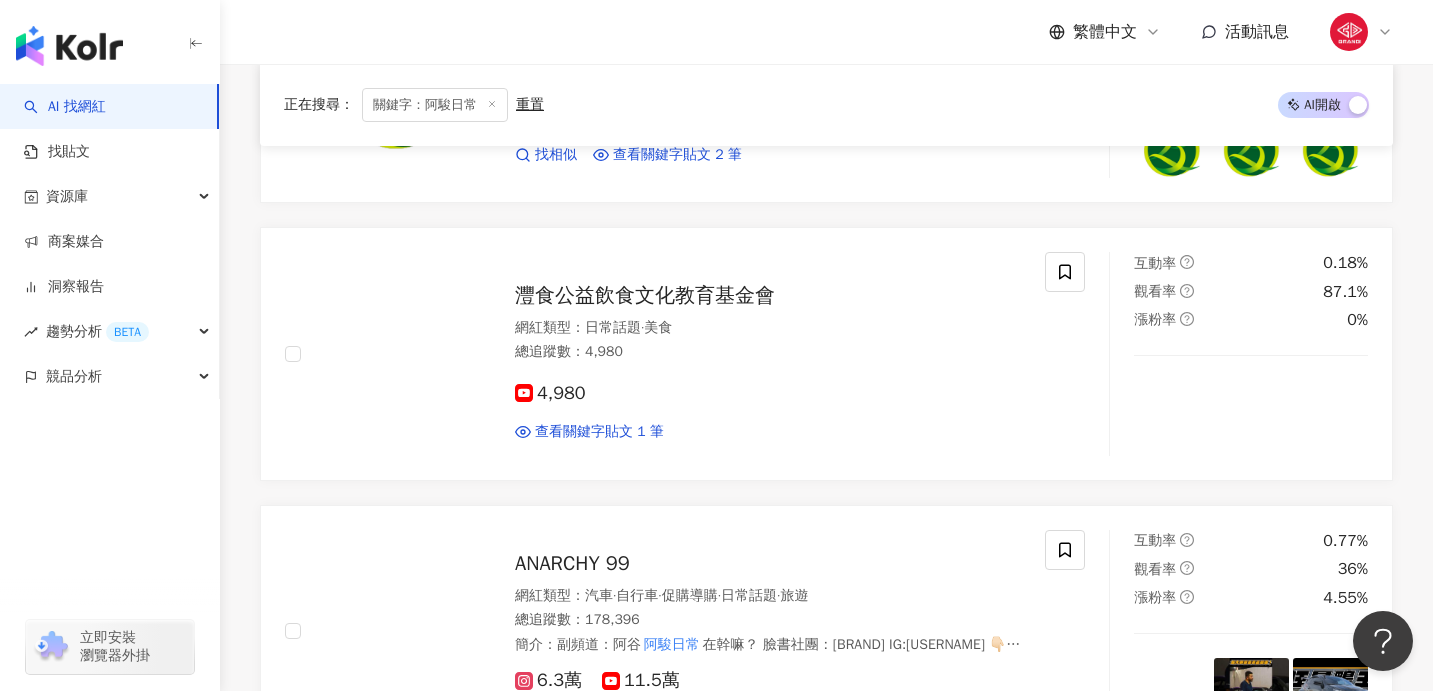 scroll, scrollTop: 491, scrollLeft: 0, axis: vertical 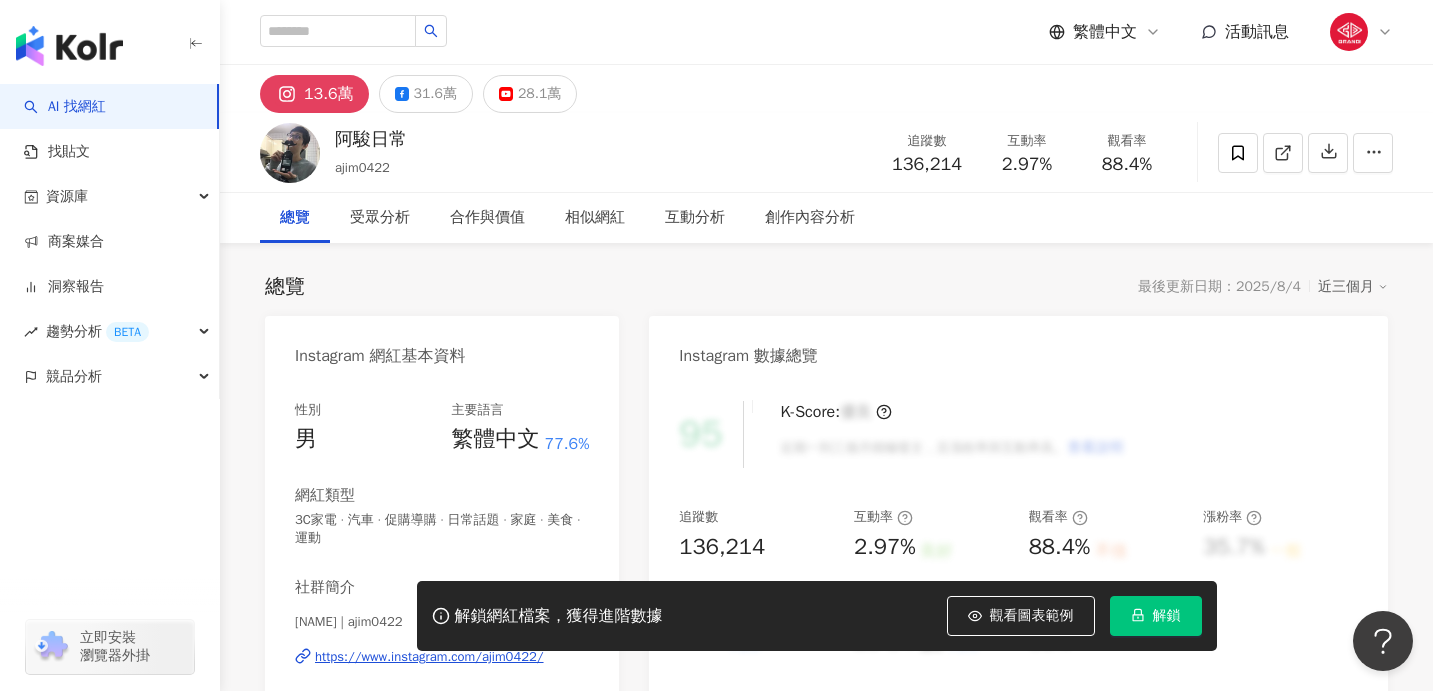 click on "解鎖" at bounding box center [1156, 616] 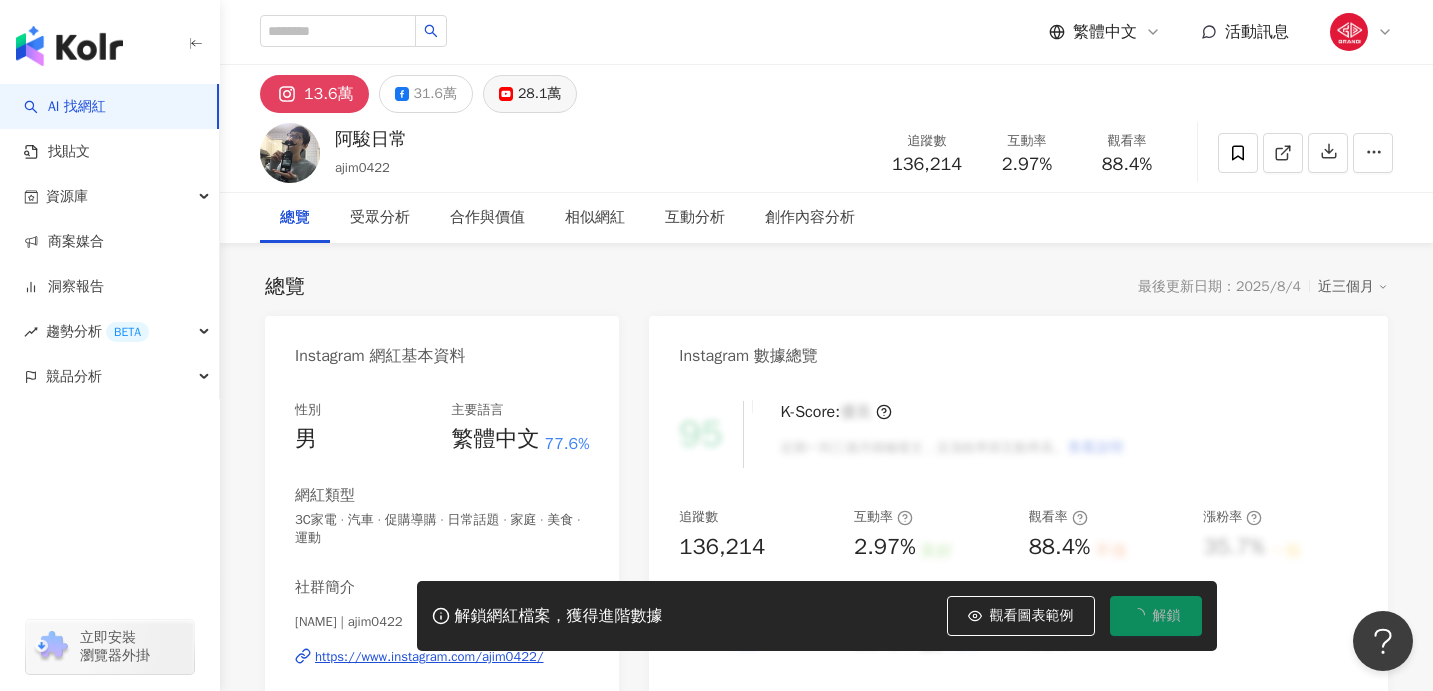 click on "28.1萬" at bounding box center (539, 94) 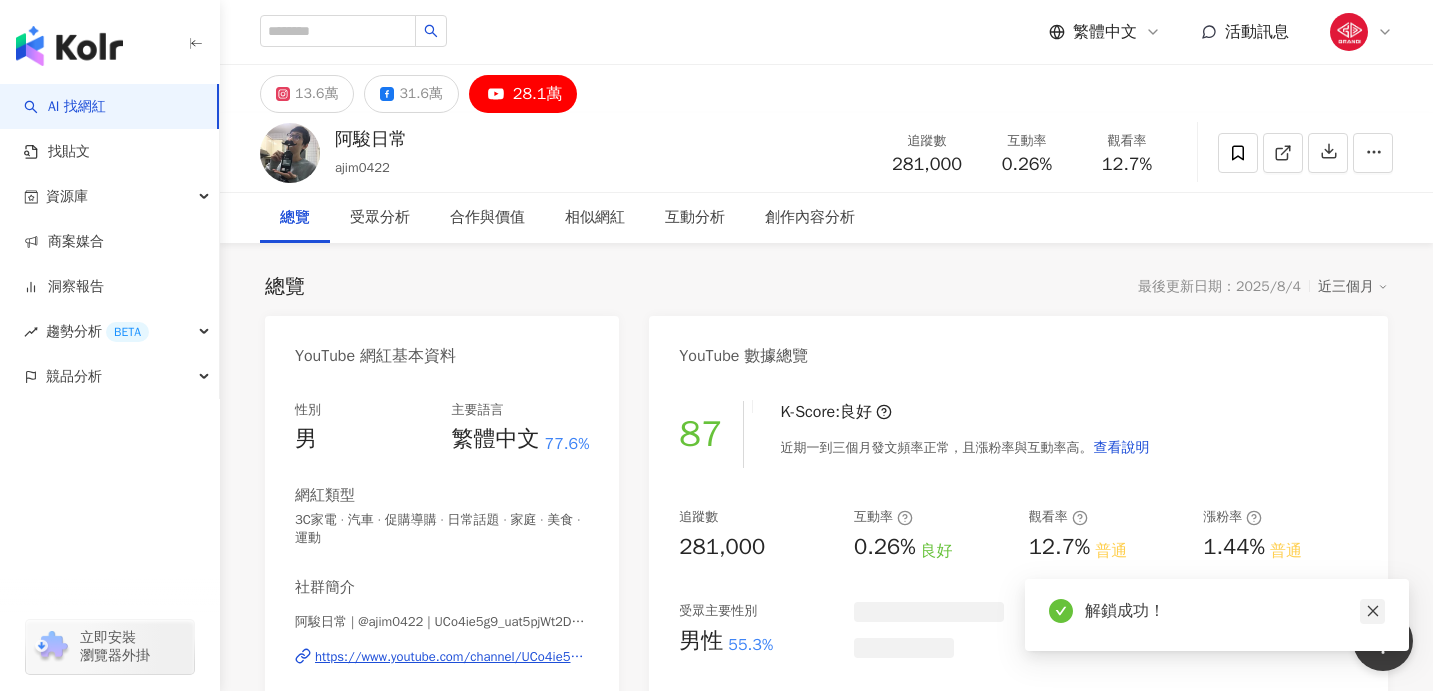 click 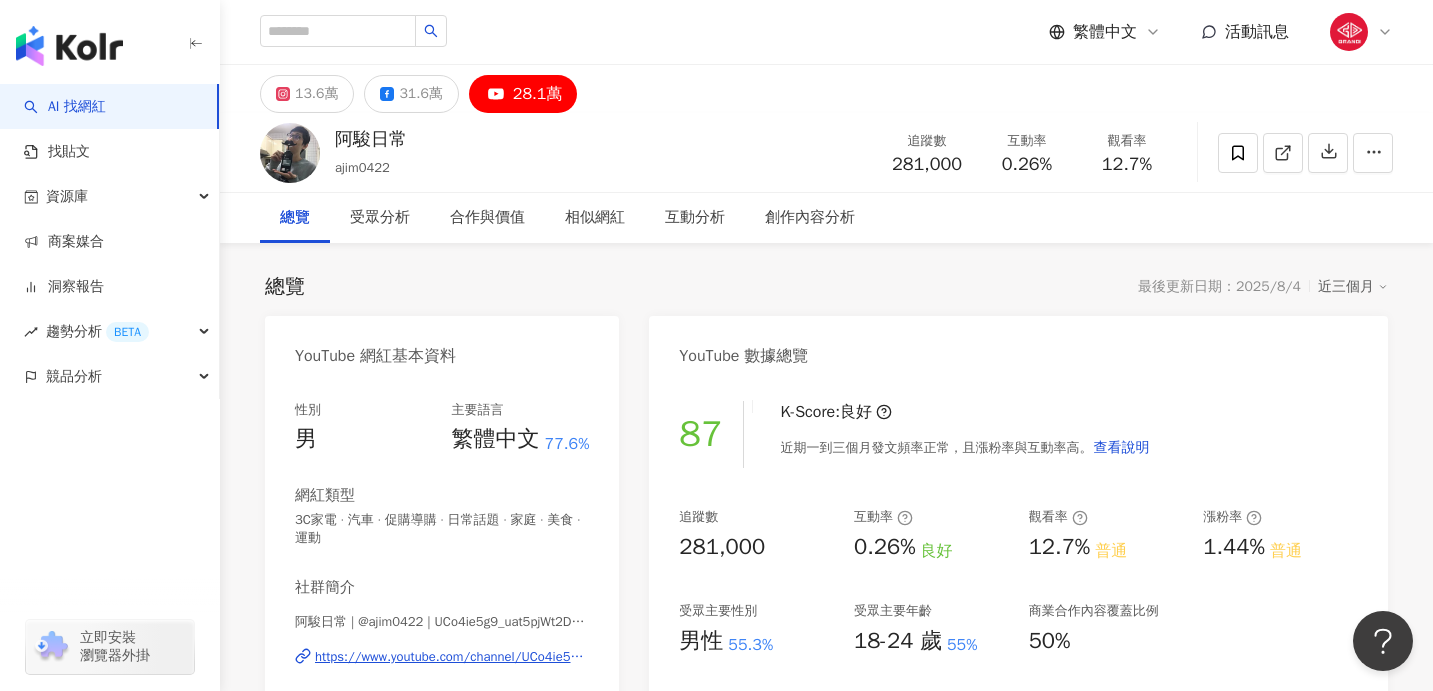 scroll, scrollTop: 162, scrollLeft: 0, axis: vertical 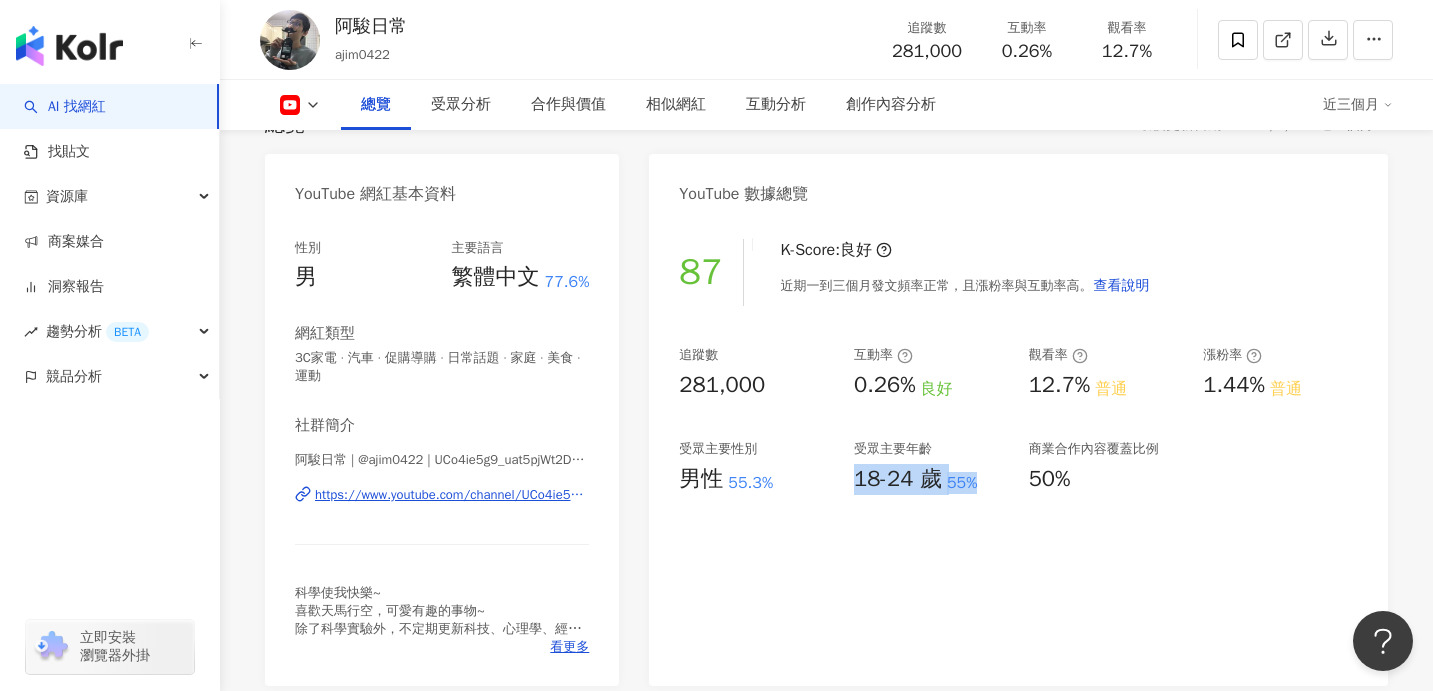 drag, startPoint x: 858, startPoint y: 470, endPoint x: 990, endPoint y: 488, distance: 133.22162 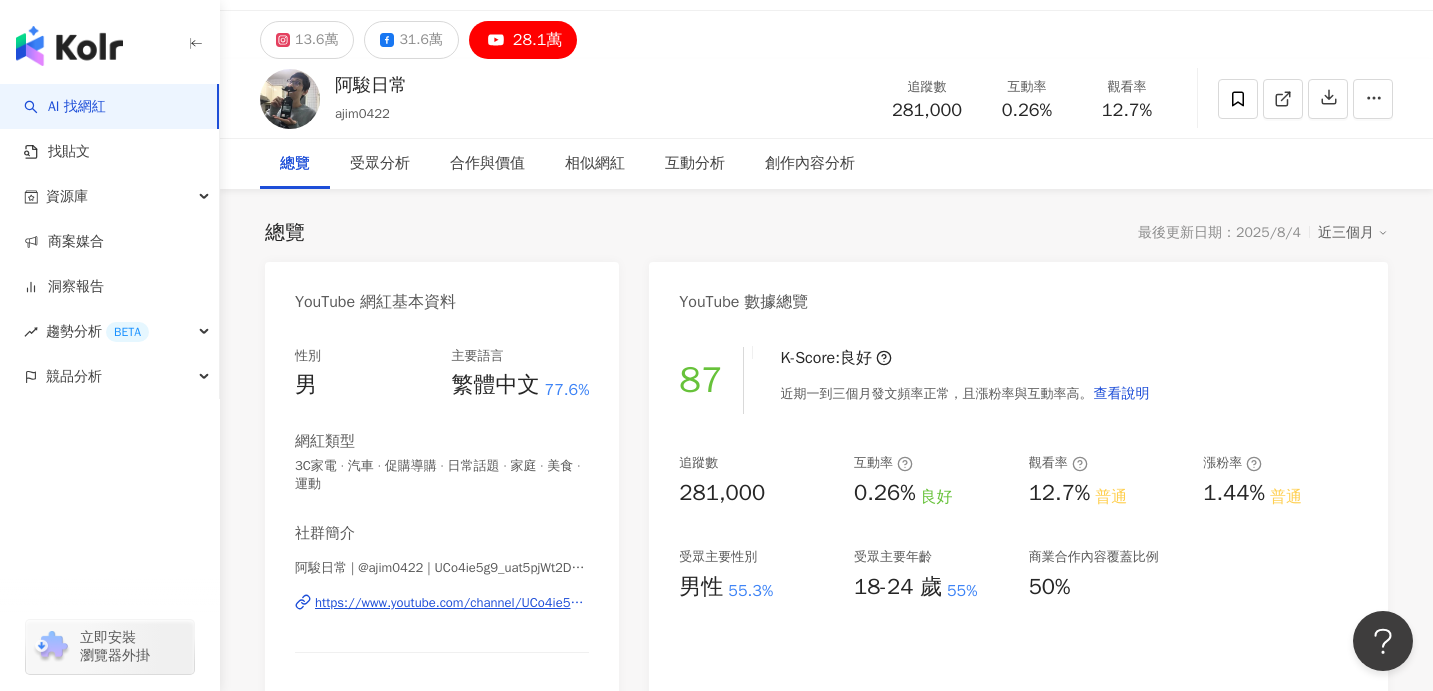 scroll, scrollTop: 46, scrollLeft: 0, axis: vertical 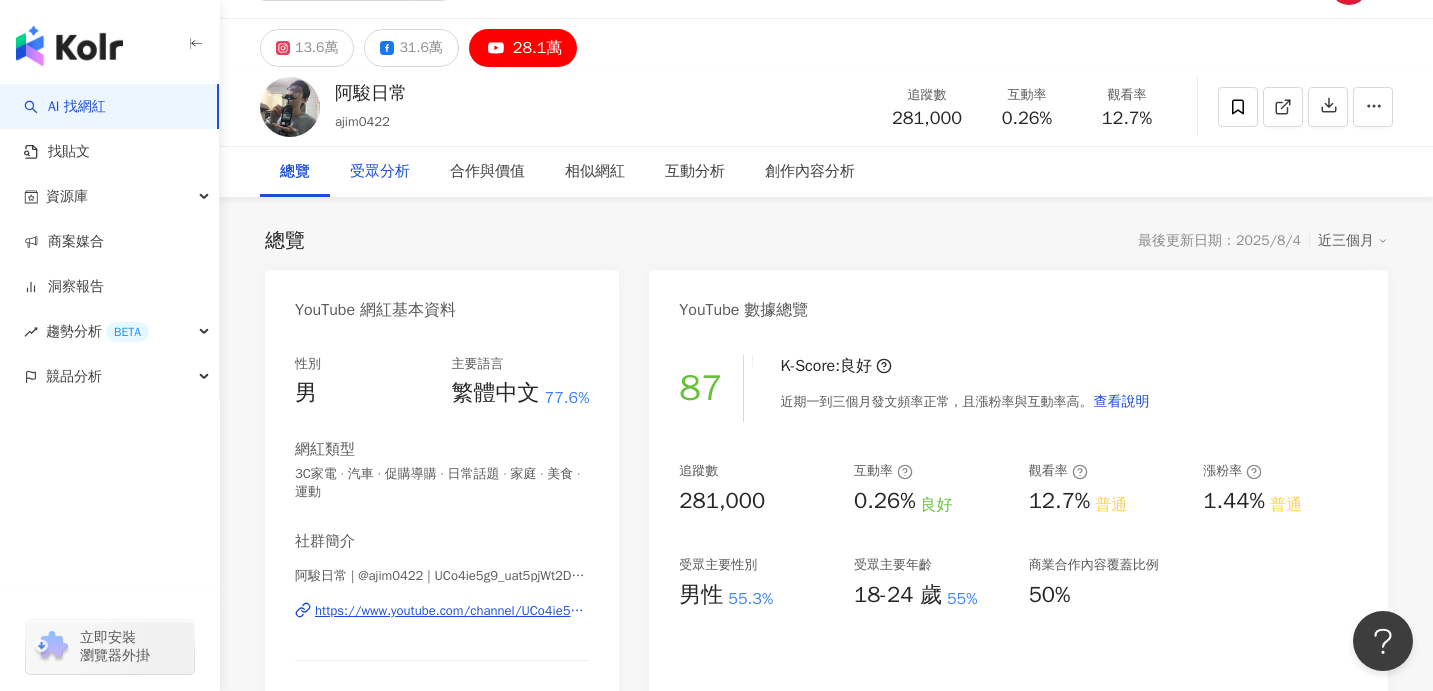 click on "受眾分析" at bounding box center [380, 172] 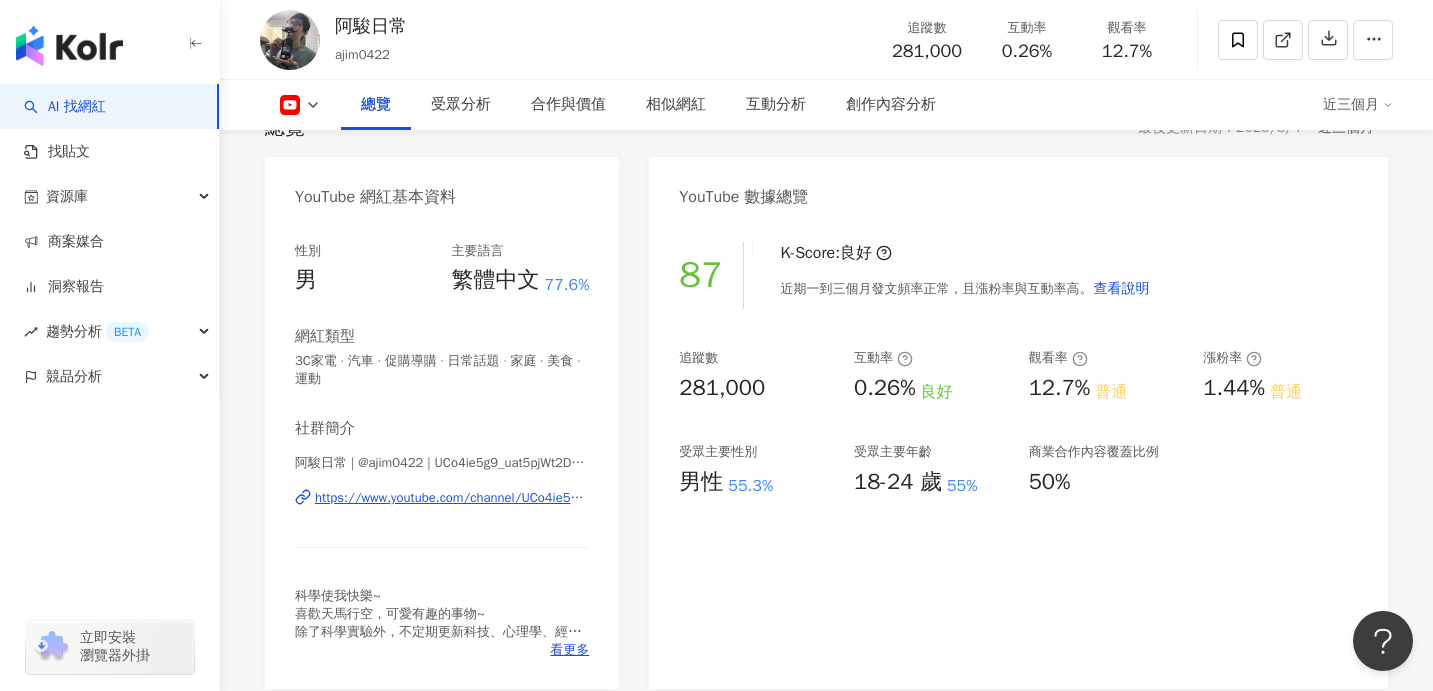 scroll, scrollTop: 202, scrollLeft: 0, axis: vertical 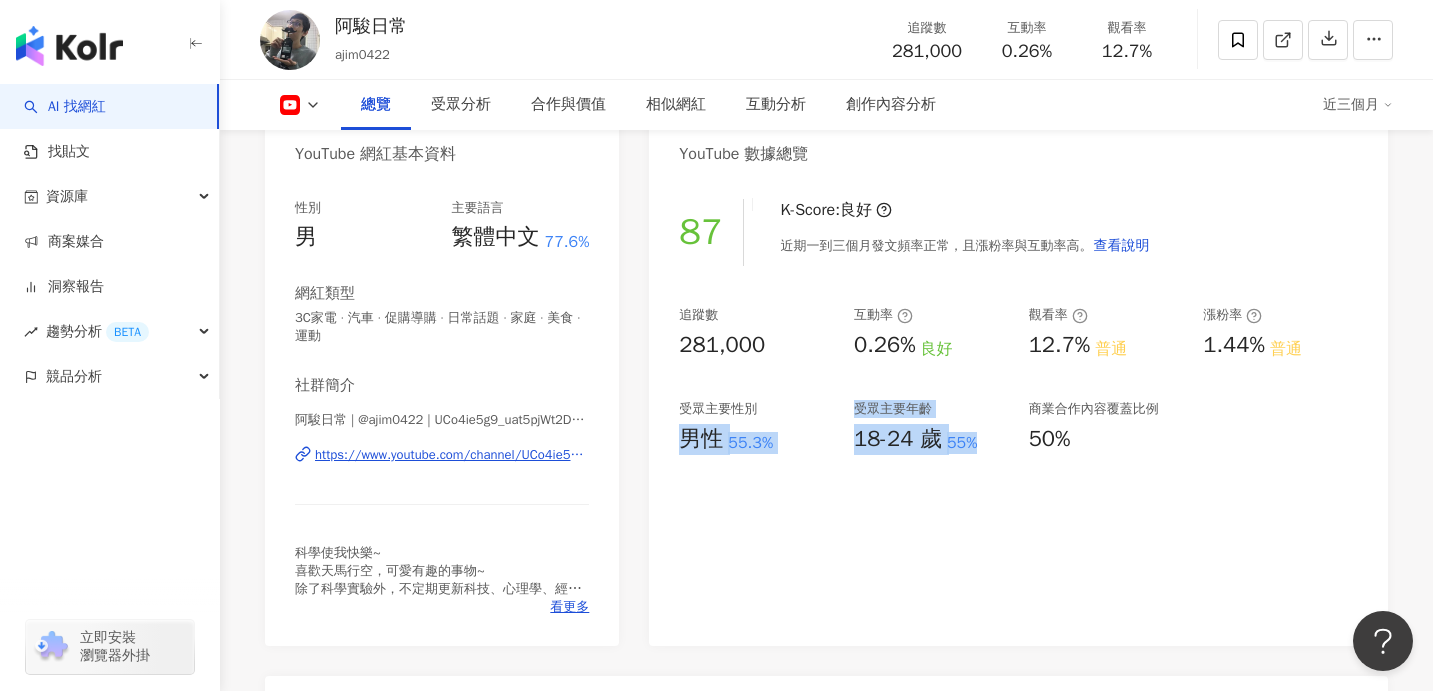 drag, startPoint x: 965, startPoint y: 467, endPoint x: 816, endPoint y: 413, distance: 158.48344 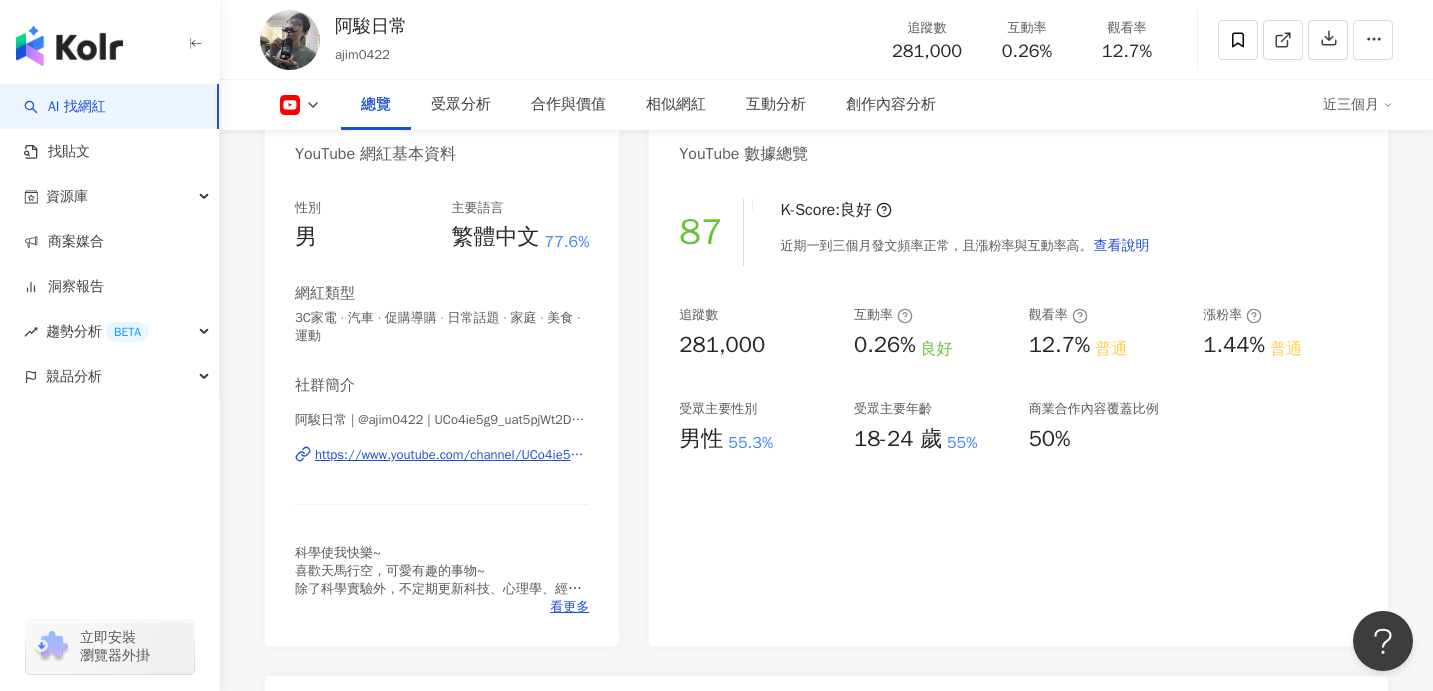 click on "87 K-Score :   良好 近期一到三個月發文頻率正常，且漲粉率與互動率高。 查看說明 追蹤數   281,000 互動率   0.26% 良好 觀看率   12.7% 普通 漲粉率   1.44% 普通 受眾主要性別   男性 55.3% 受眾主要年齡   18-24 歲 55% 商業合作內容覆蓋比例   50%" at bounding box center (1018, 412) 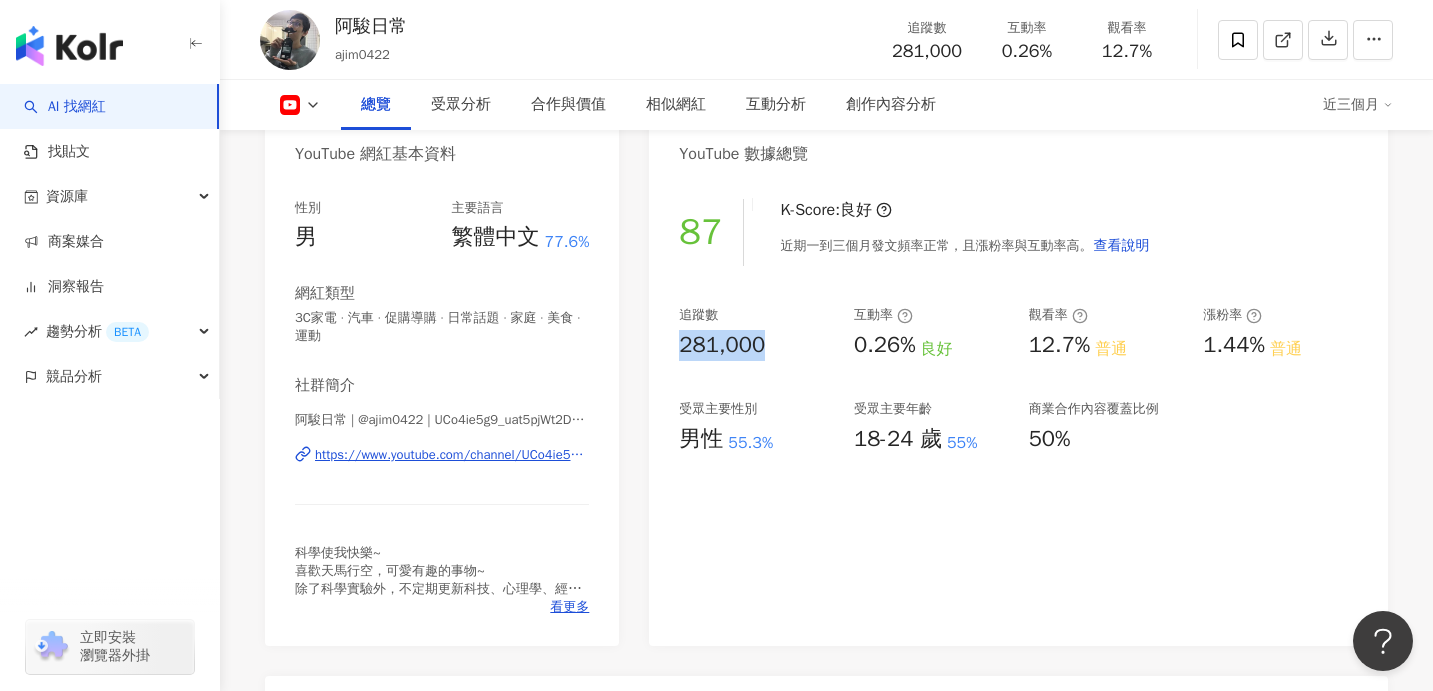 copy on "281,000" 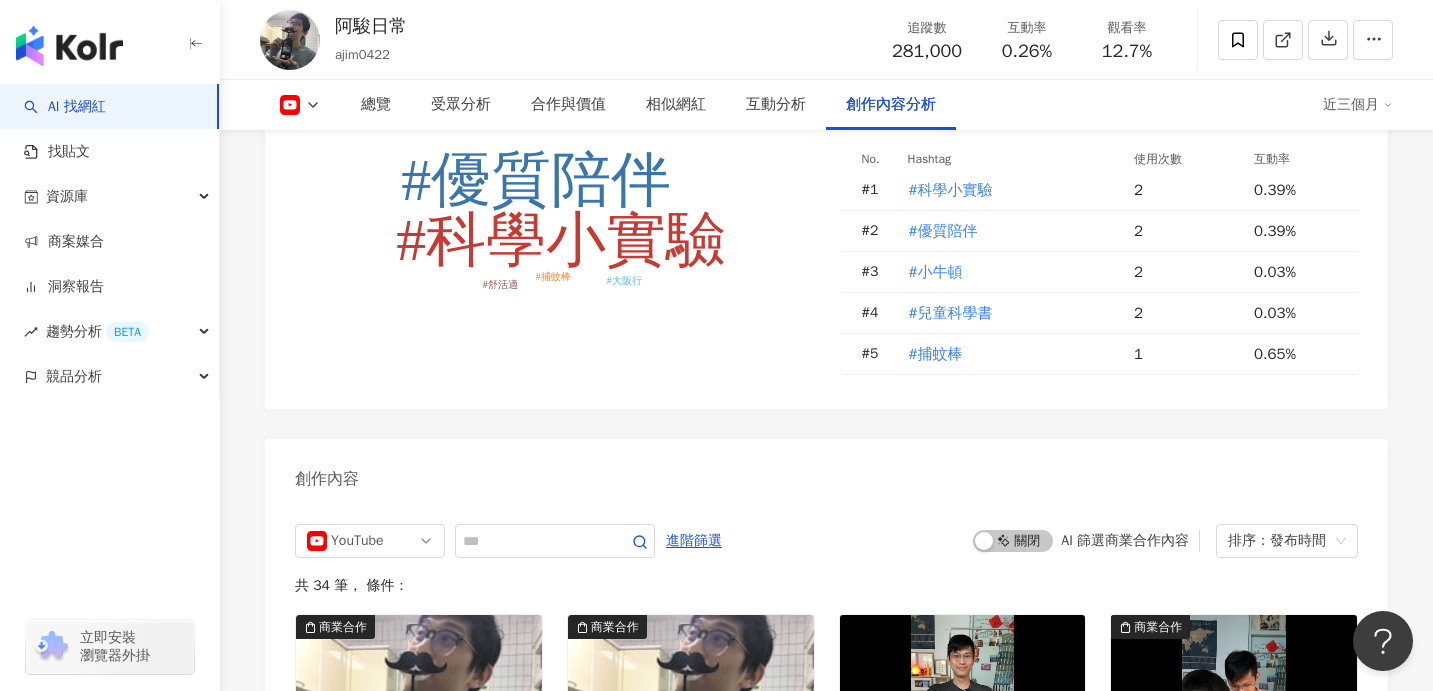 scroll, scrollTop: 5117, scrollLeft: 0, axis: vertical 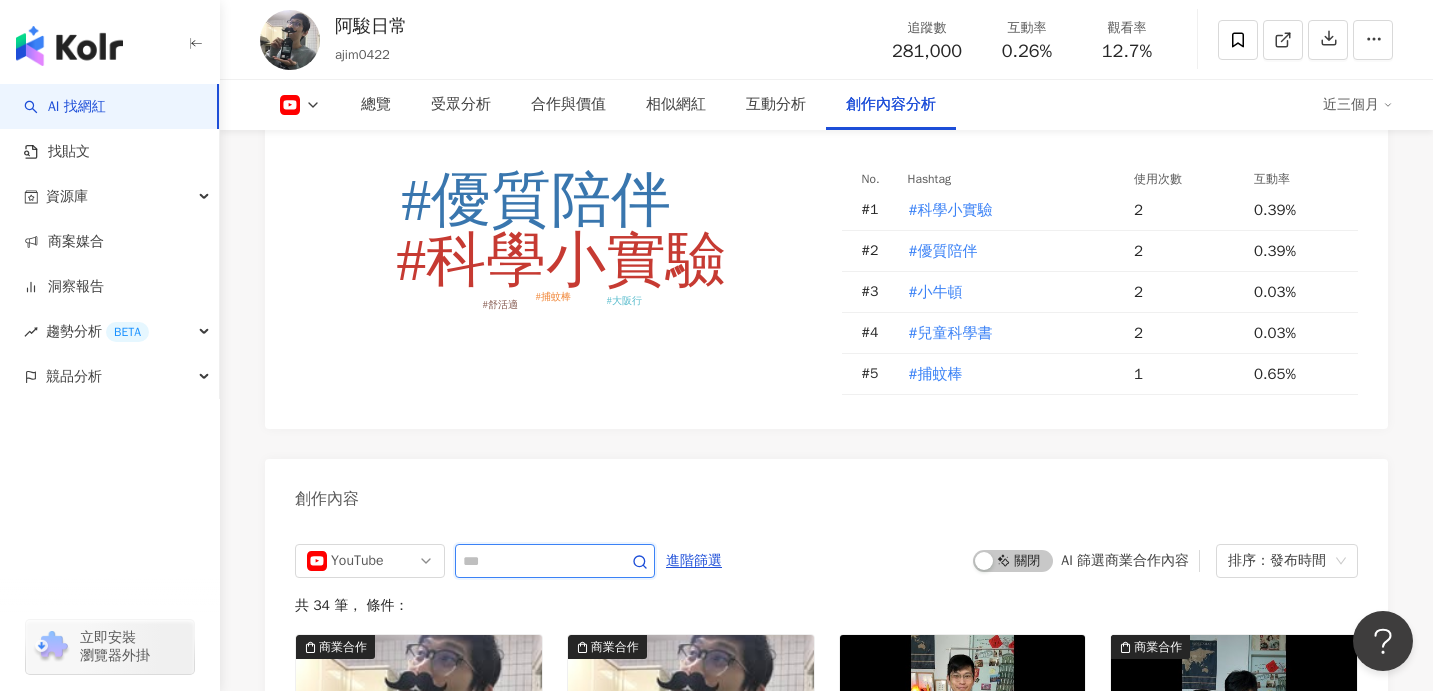 click at bounding box center [533, 561] 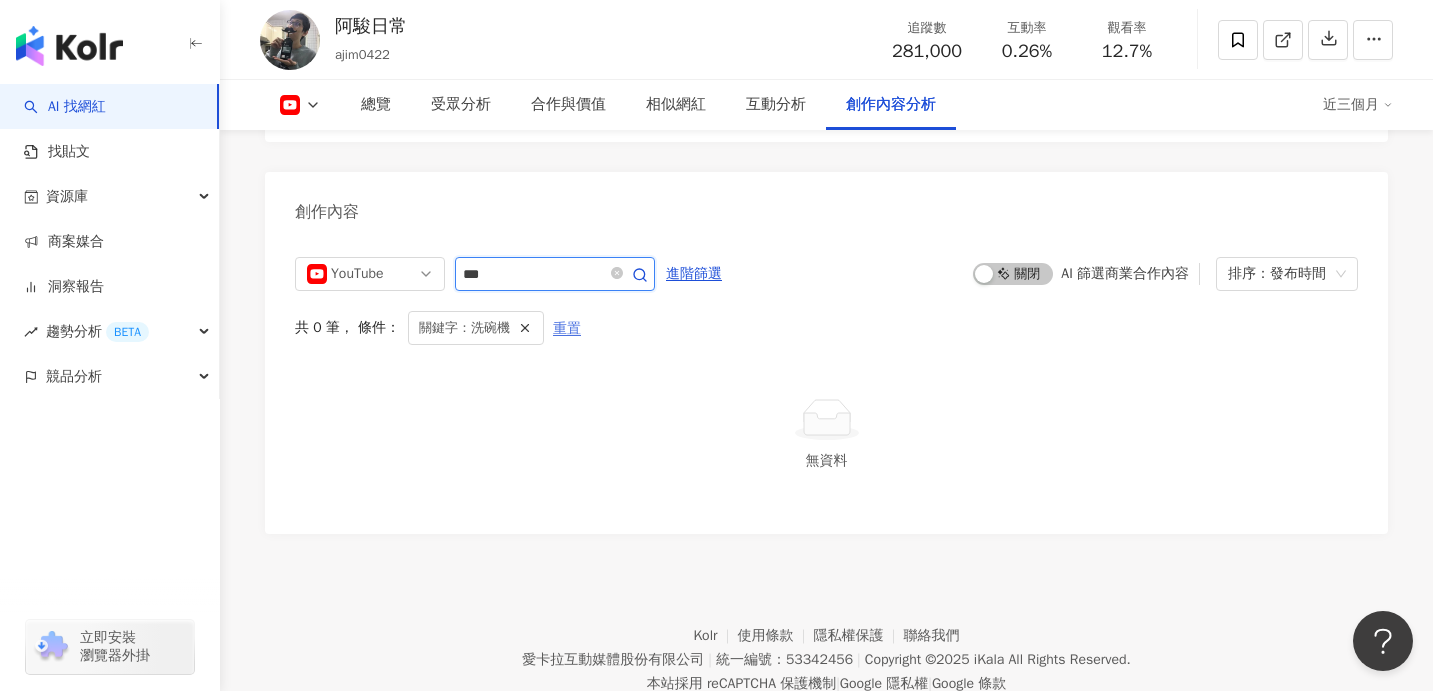 scroll, scrollTop: 5400, scrollLeft: 0, axis: vertical 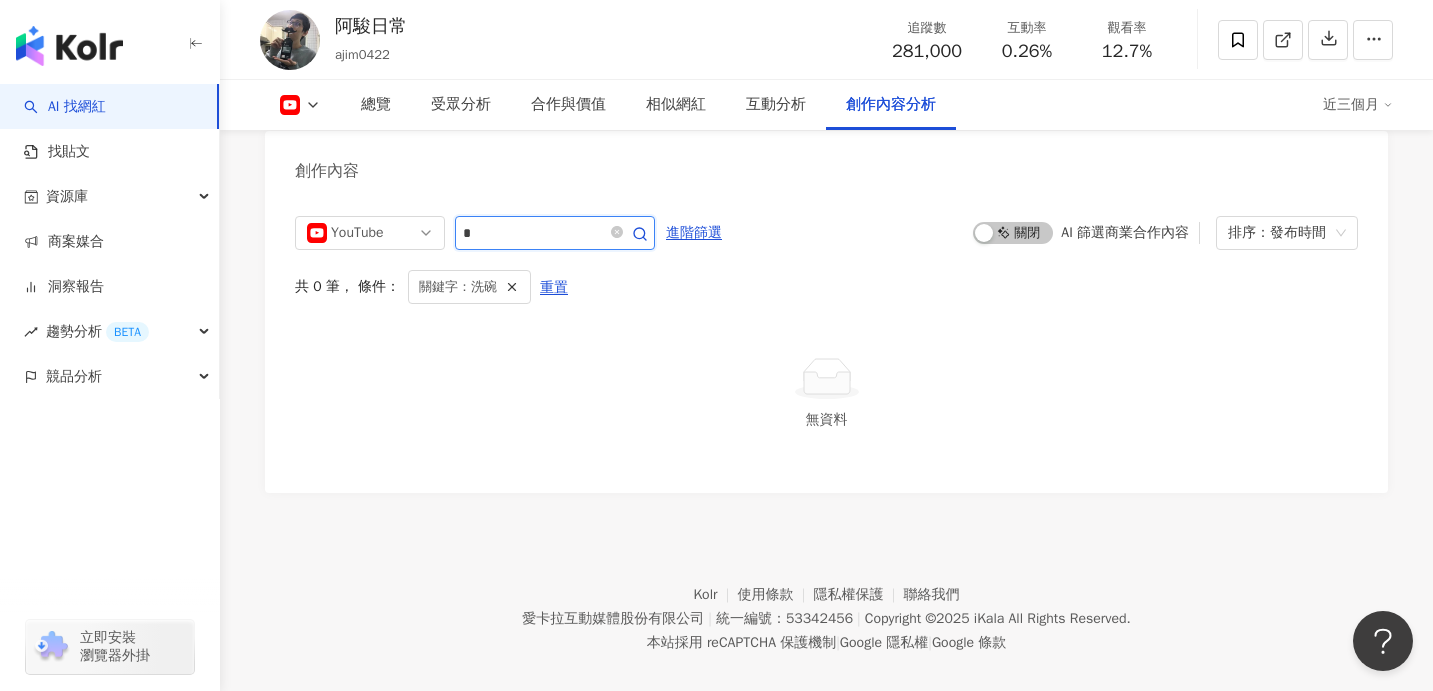 type on "*" 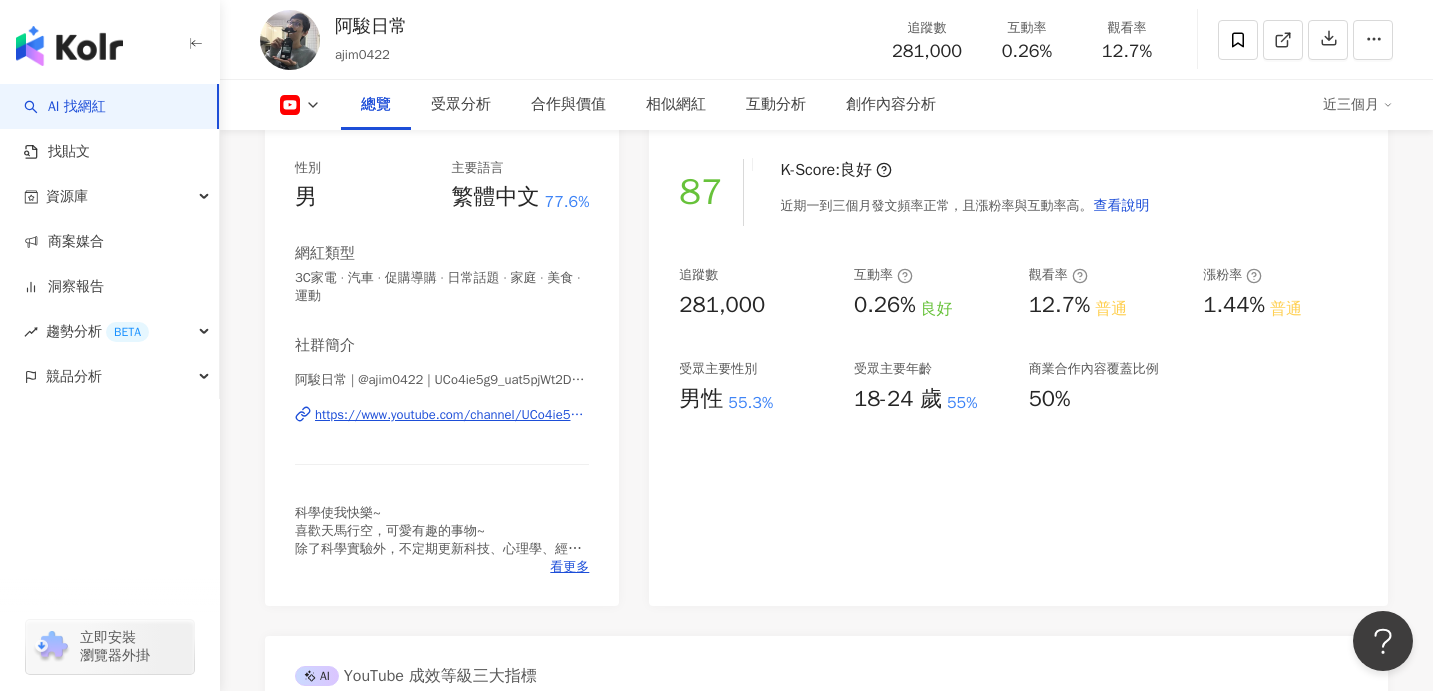 scroll, scrollTop: 241, scrollLeft: 0, axis: vertical 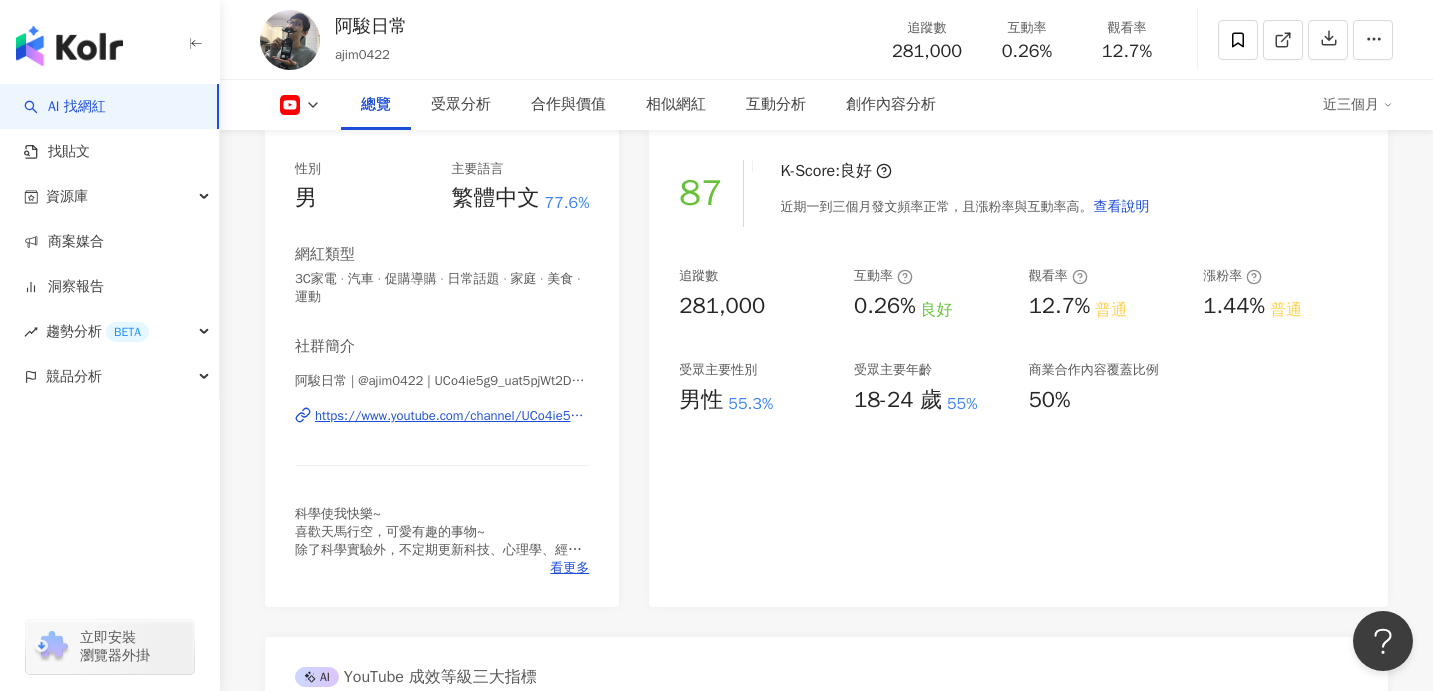 type 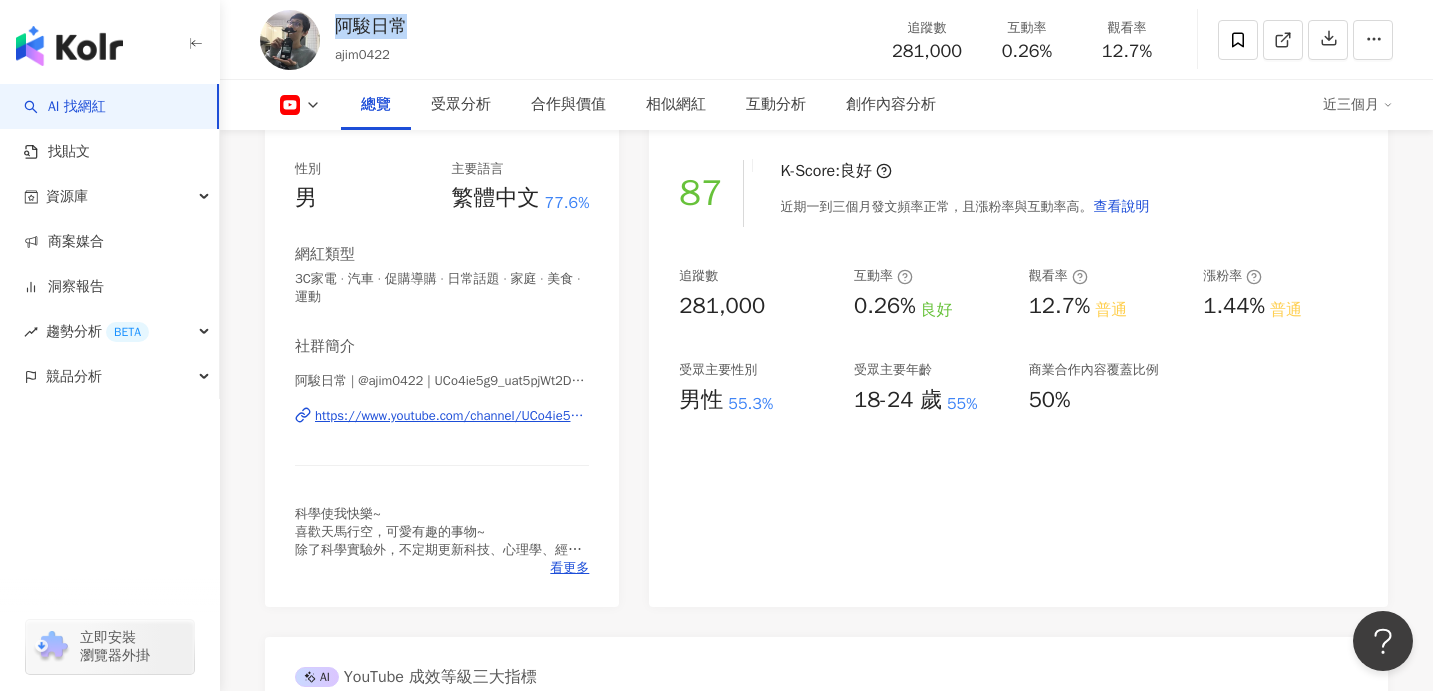 copy on "阿駿日常" 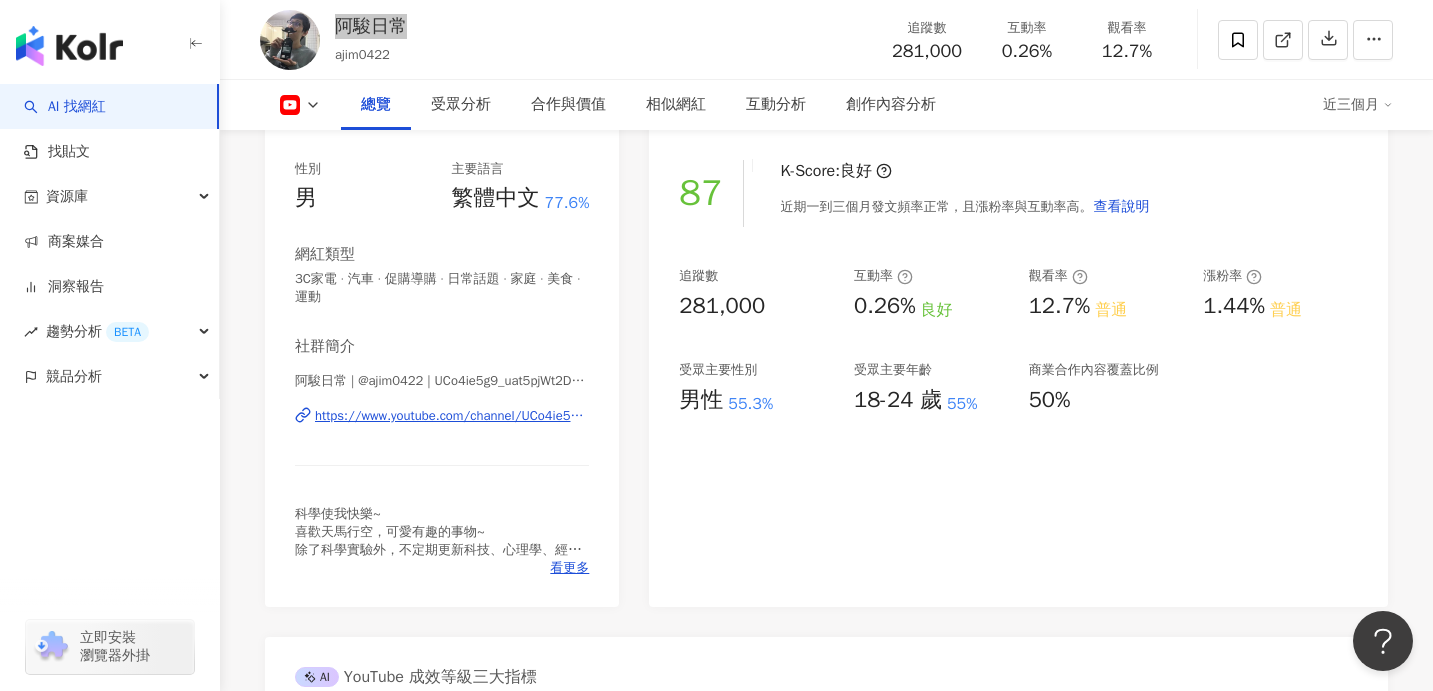 drag, startPoint x: 422, startPoint y: 14, endPoint x: 327, endPoint y: 29, distance: 96.17692 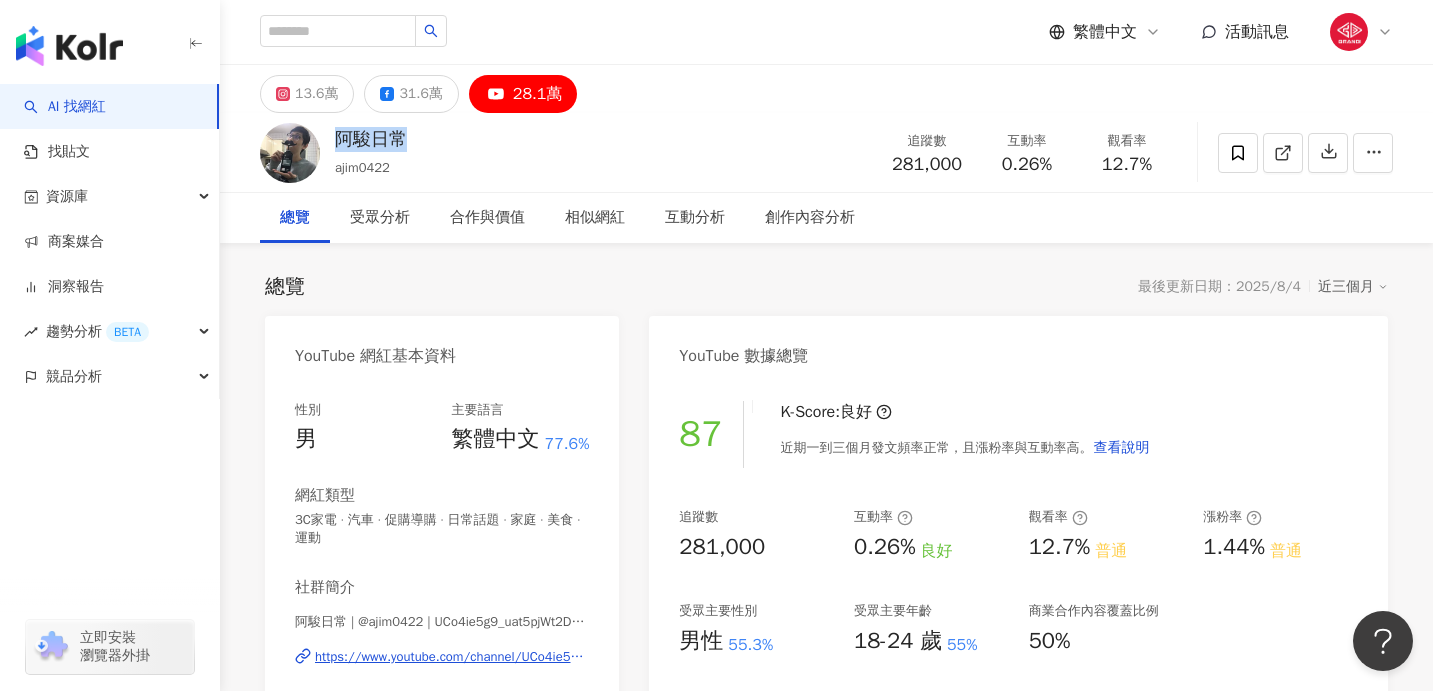 scroll, scrollTop: 69, scrollLeft: 0, axis: vertical 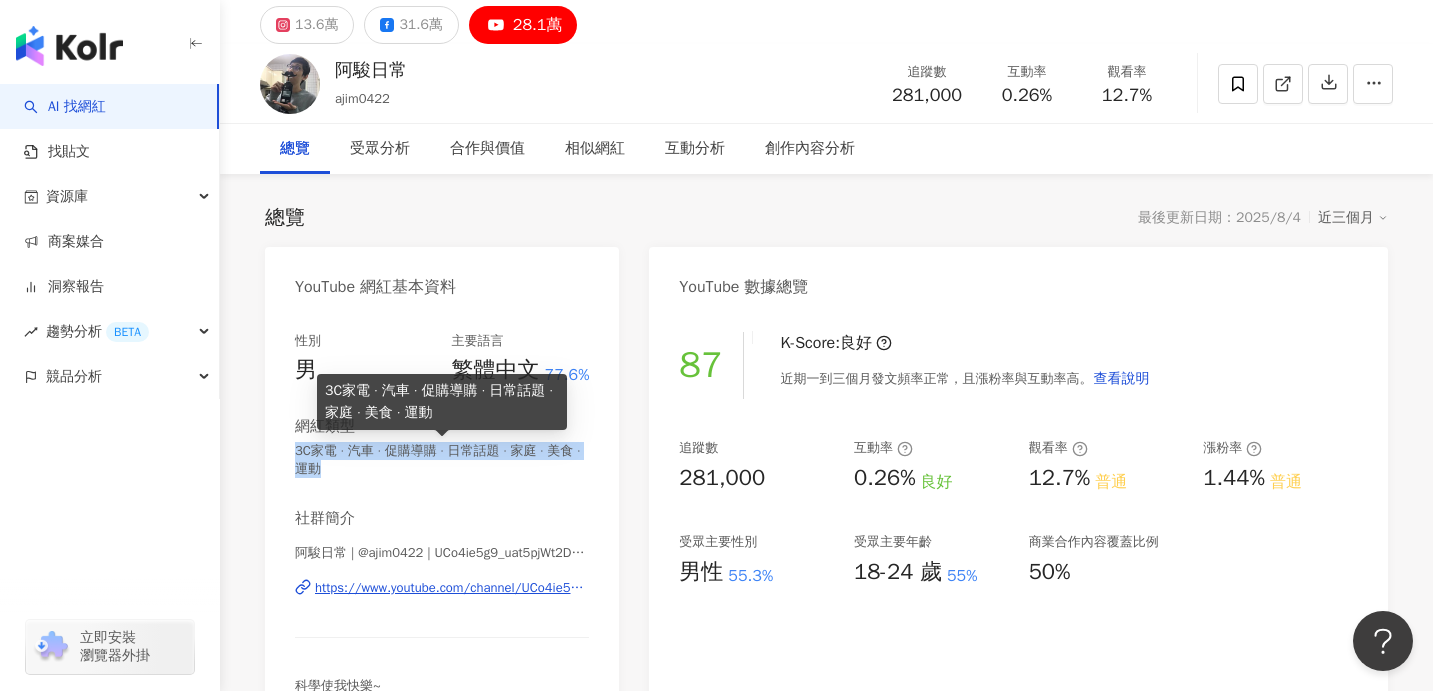 copy on "3C家電 · 汽車 · 促購導購 · 日常話題 · 家庭 · 美食 · 運動" 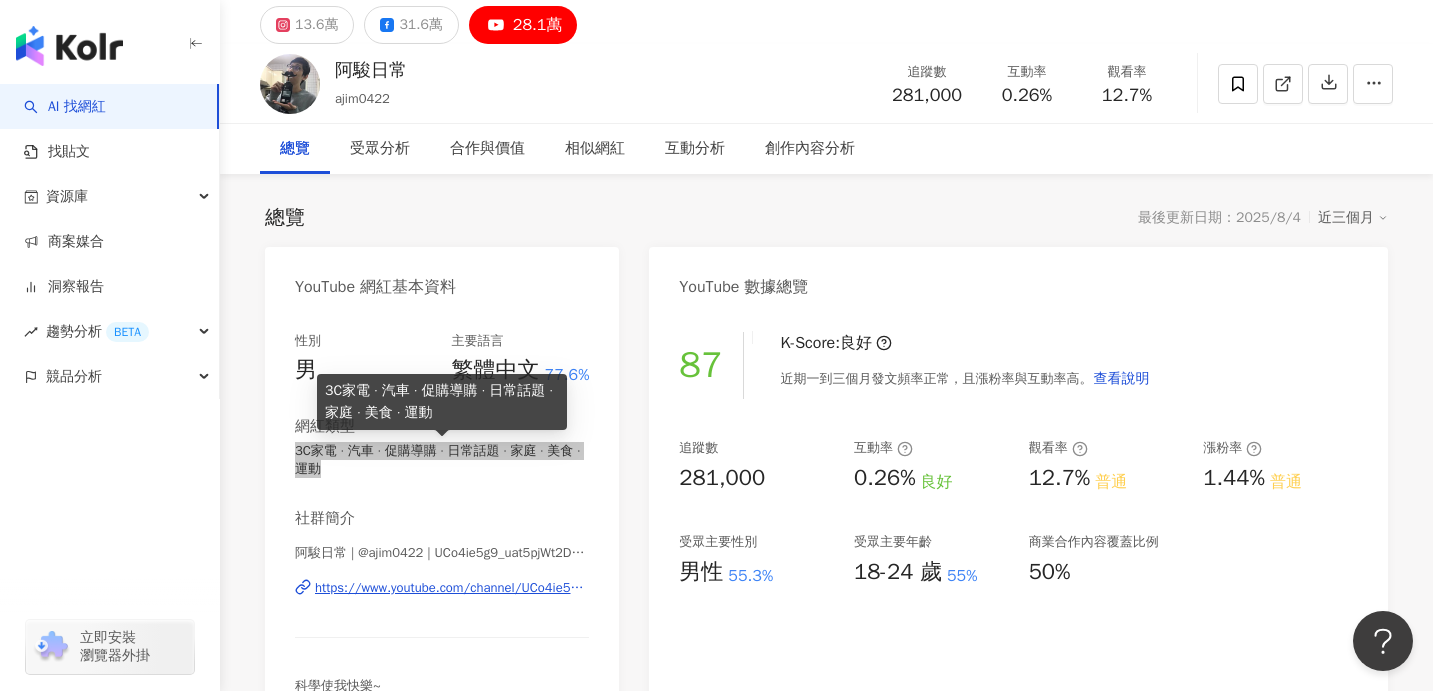 drag, startPoint x: 289, startPoint y: 447, endPoint x: 534, endPoint y: 466, distance: 245.73563 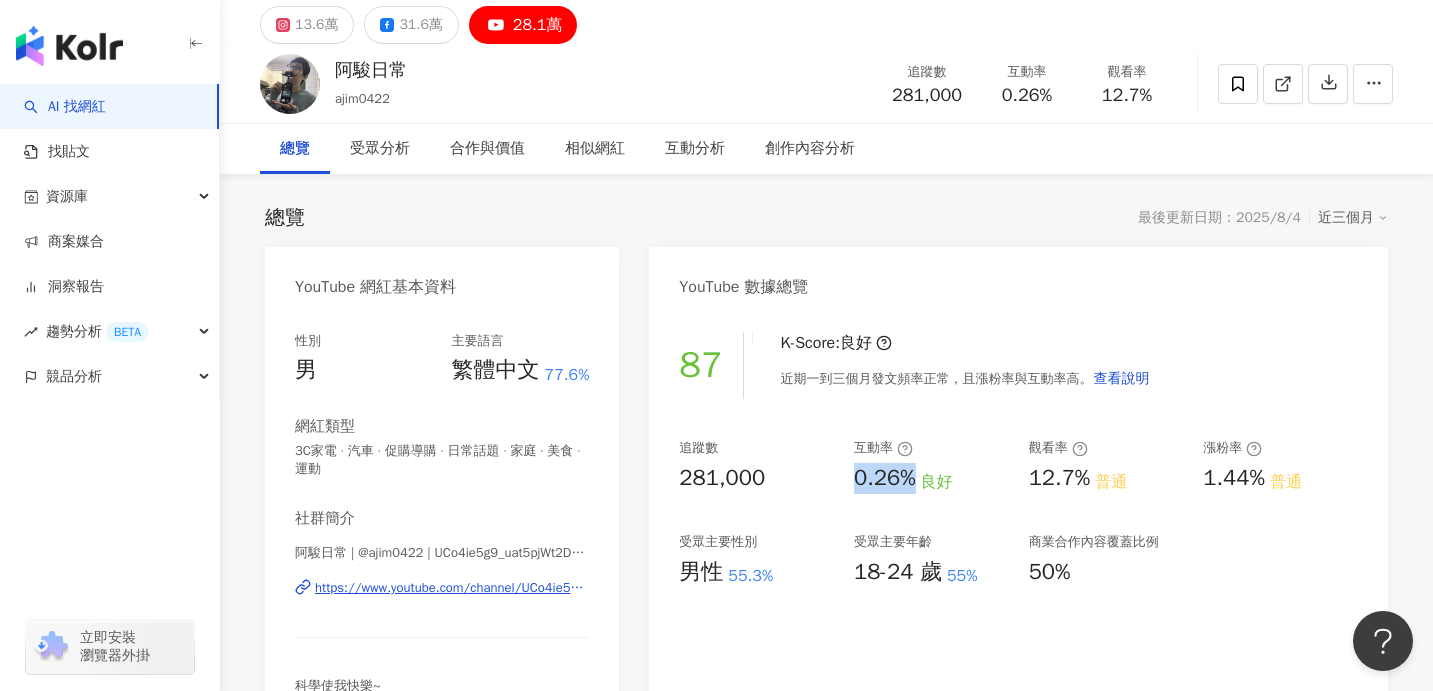 copy on "0.26%" 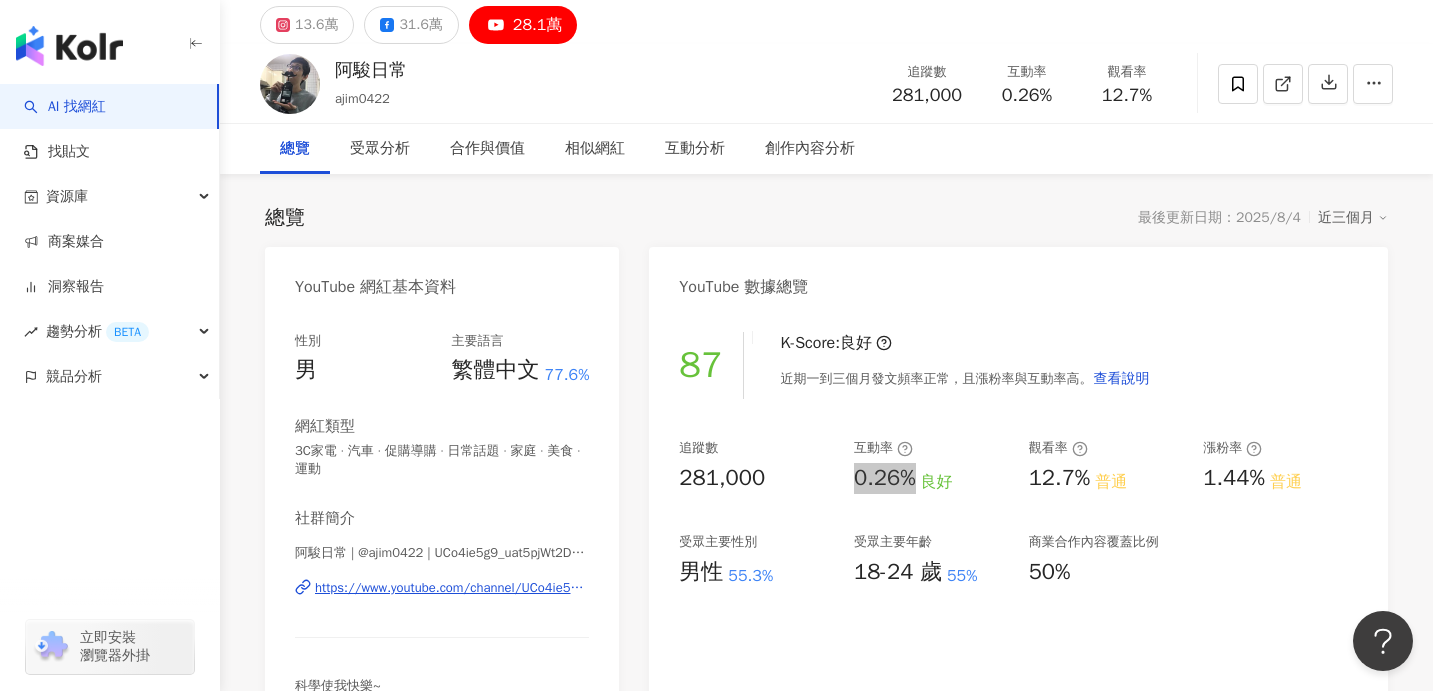 drag, startPoint x: 854, startPoint y: 480, endPoint x: 913, endPoint y: 475, distance: 59.211487 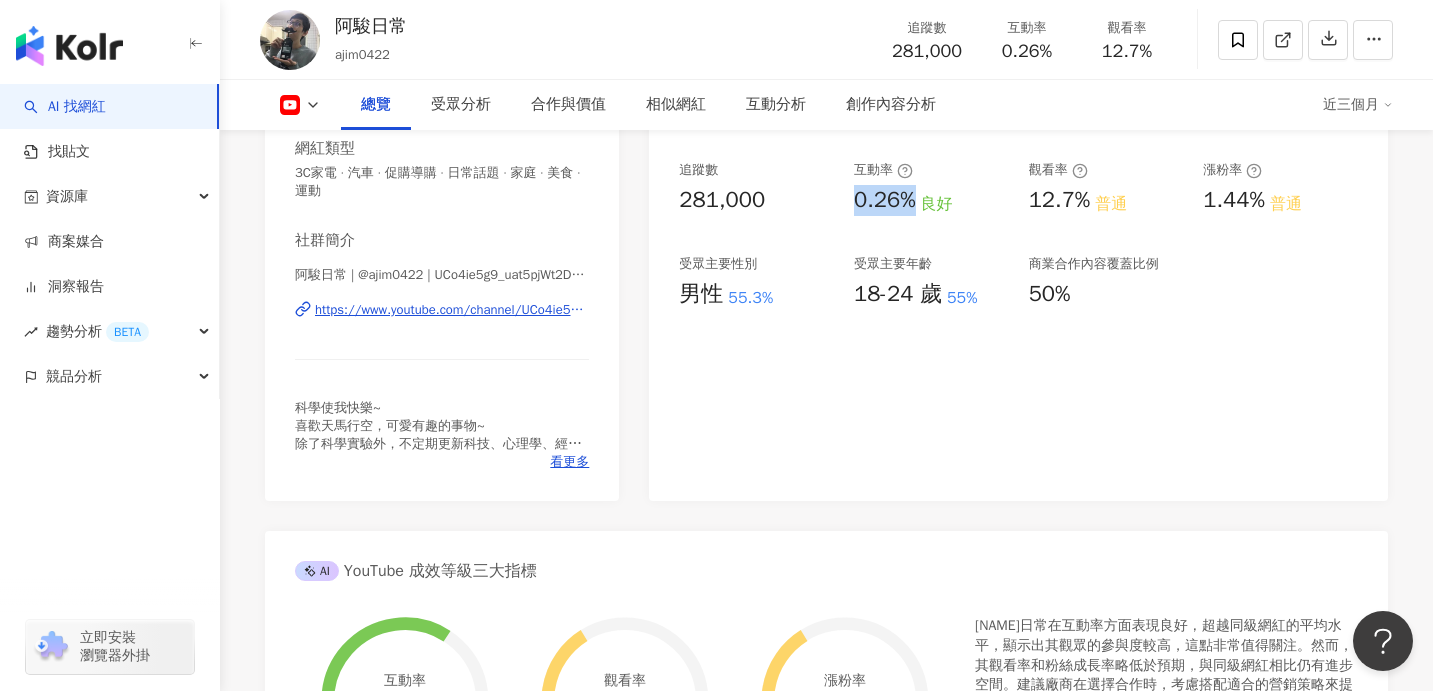 scroll, scrollTop: 361, scrollLeft: 0, axis: vertical 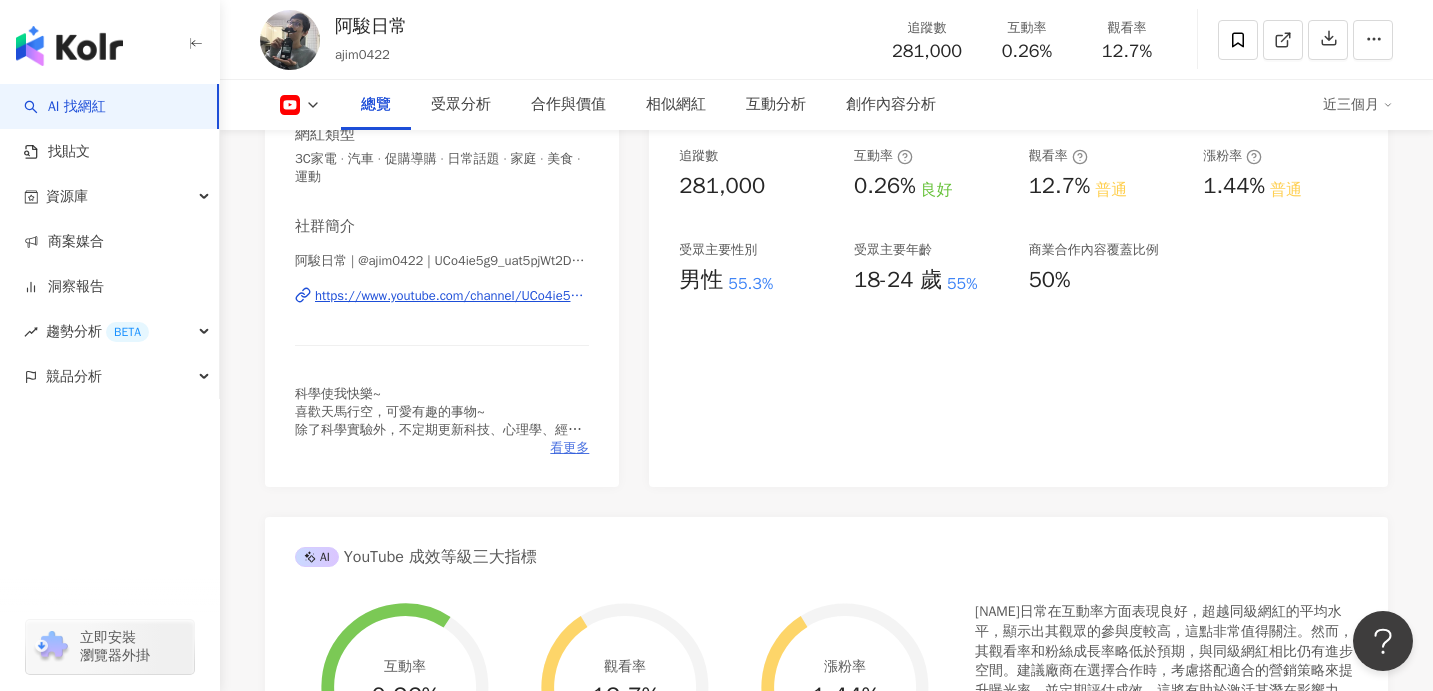click on "看更多" at bounding box center [569, 448] 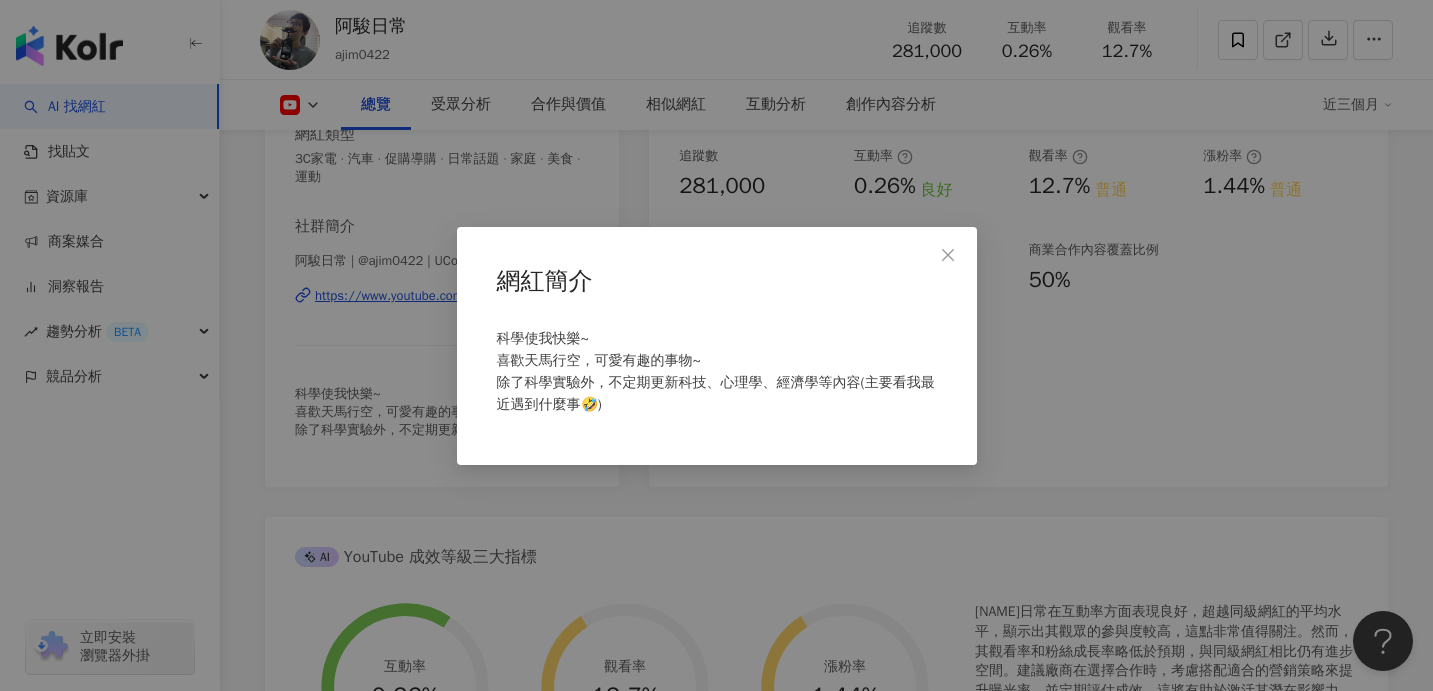 drag, startPoint x: 531, startPoint y: 378, endPoint x: 577, endPoint y: 379, distance: 46.010868 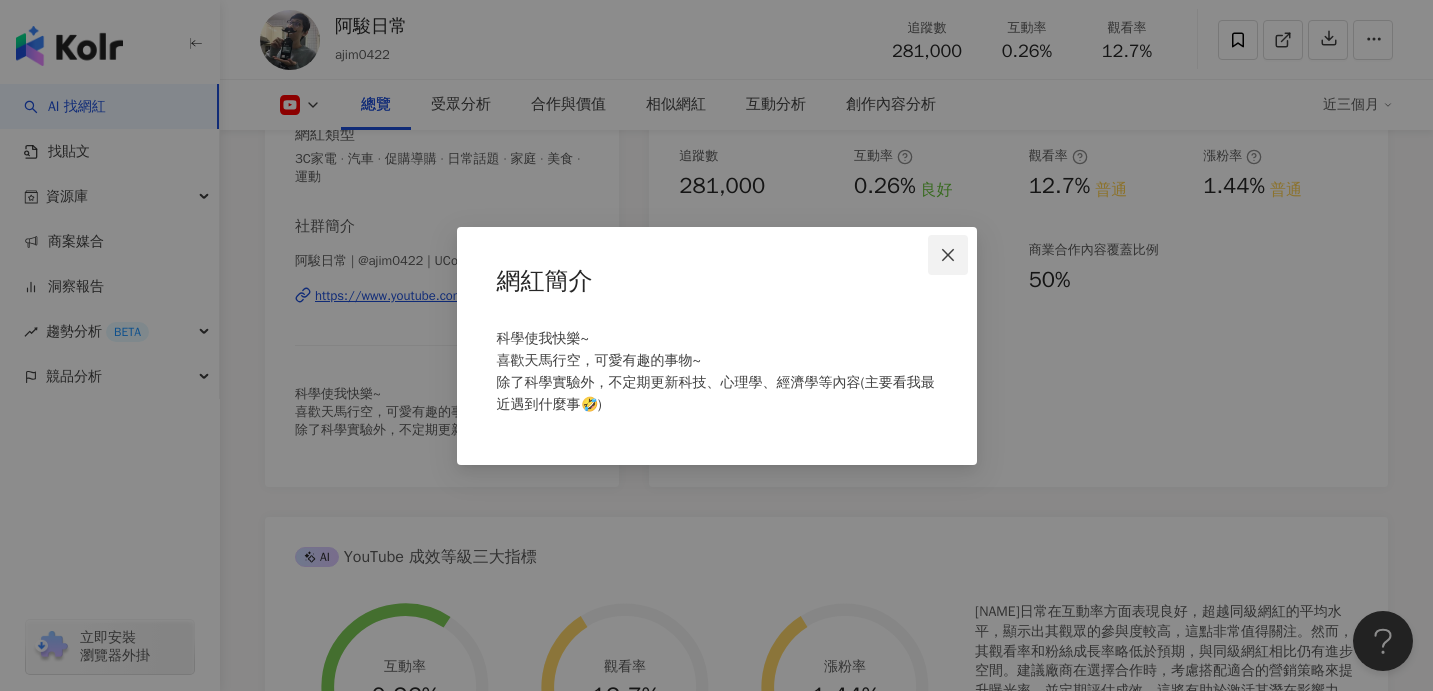 click at bounding box center (948, 255) 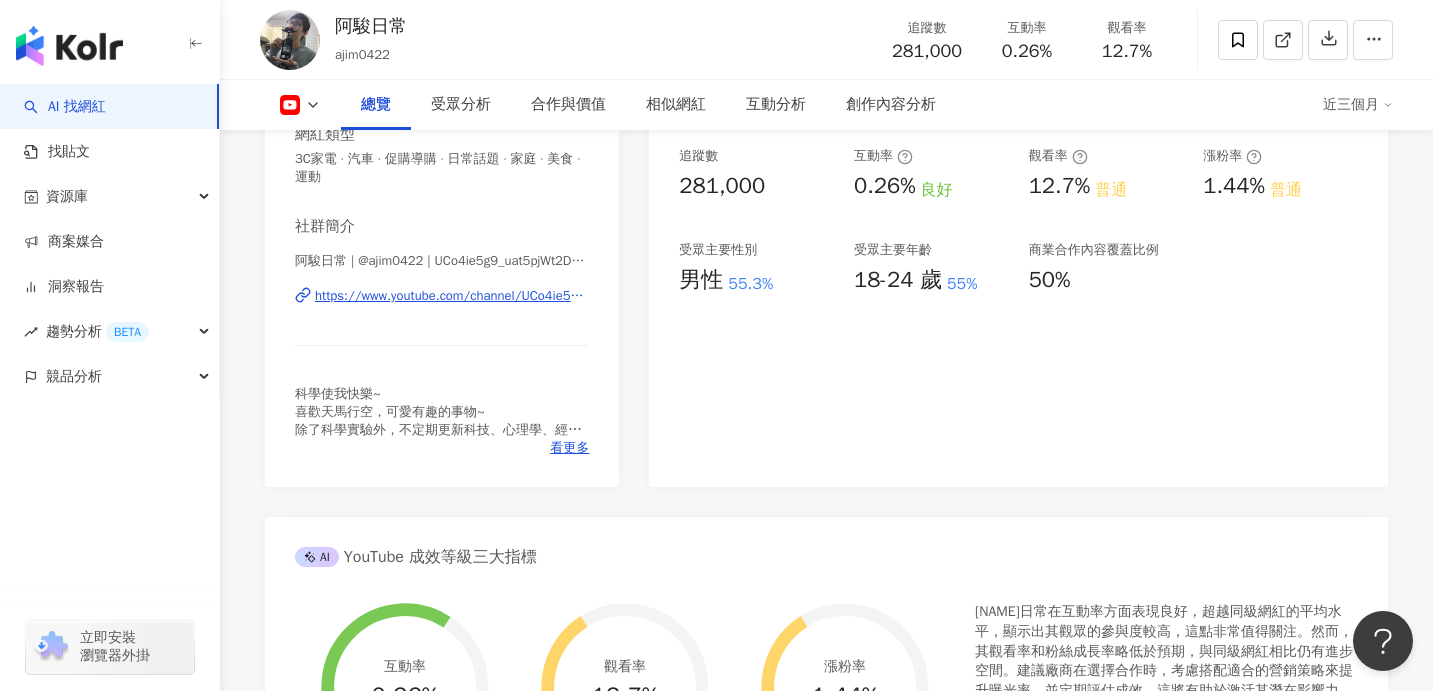 type 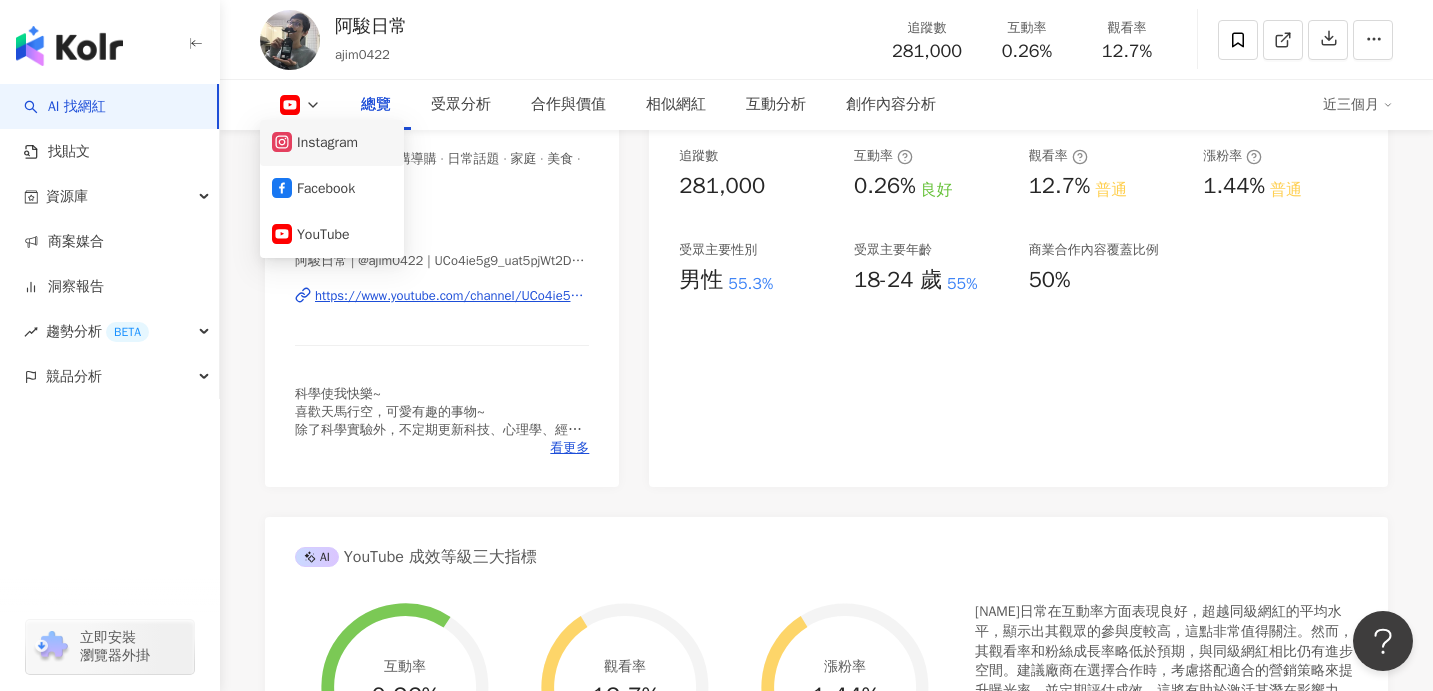 click on "Instagram" at bounding box center [332, 143] 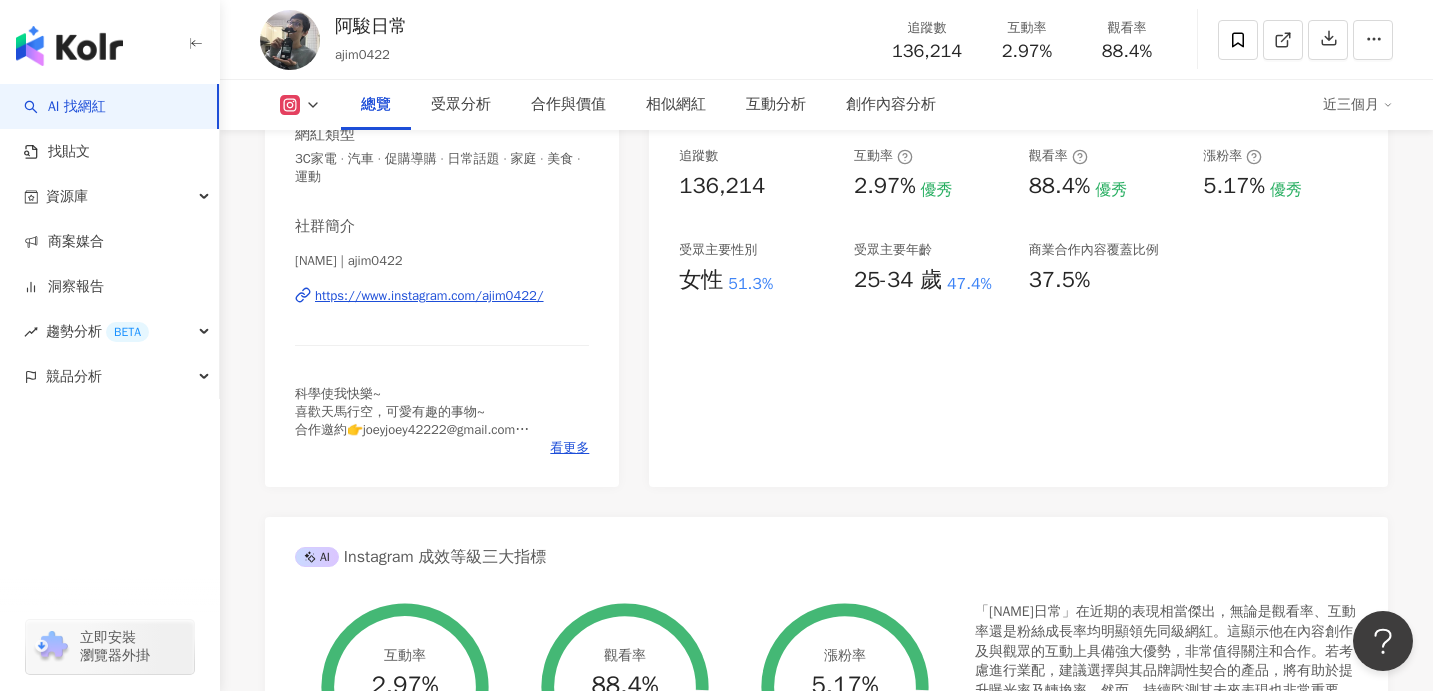 scroll, scrollTop: 316, scrollLeft: 0, axis: vertical 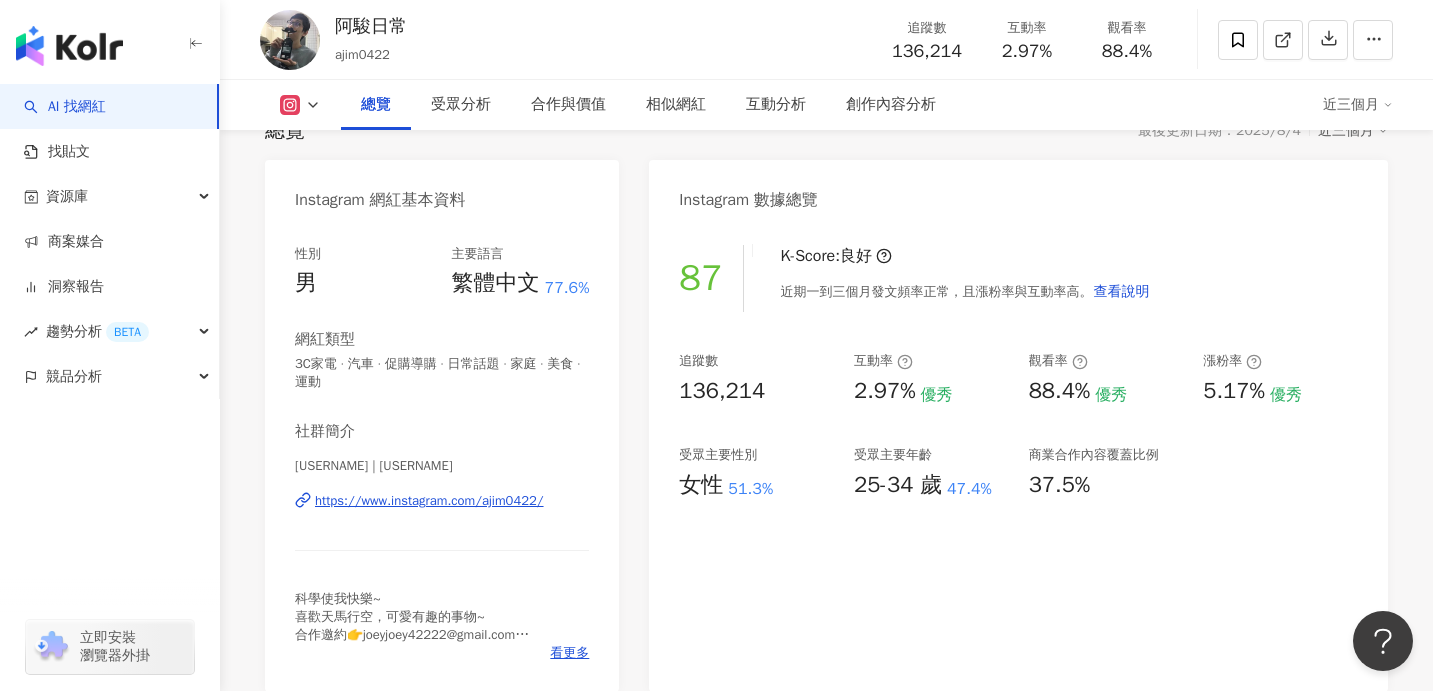 click on "https://www.instagram.com/ajim0422/" at bounding box center (429, 501) 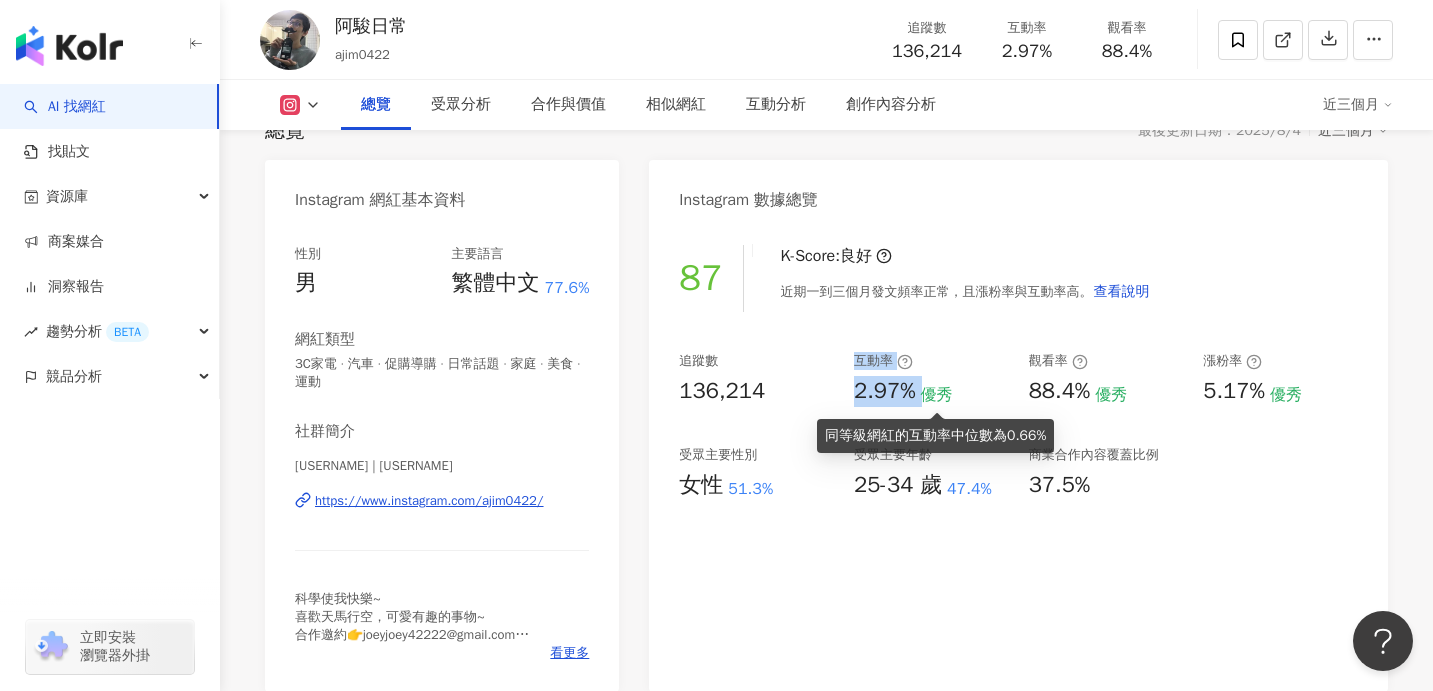 copy on "互動率   [PERCENT]%" 